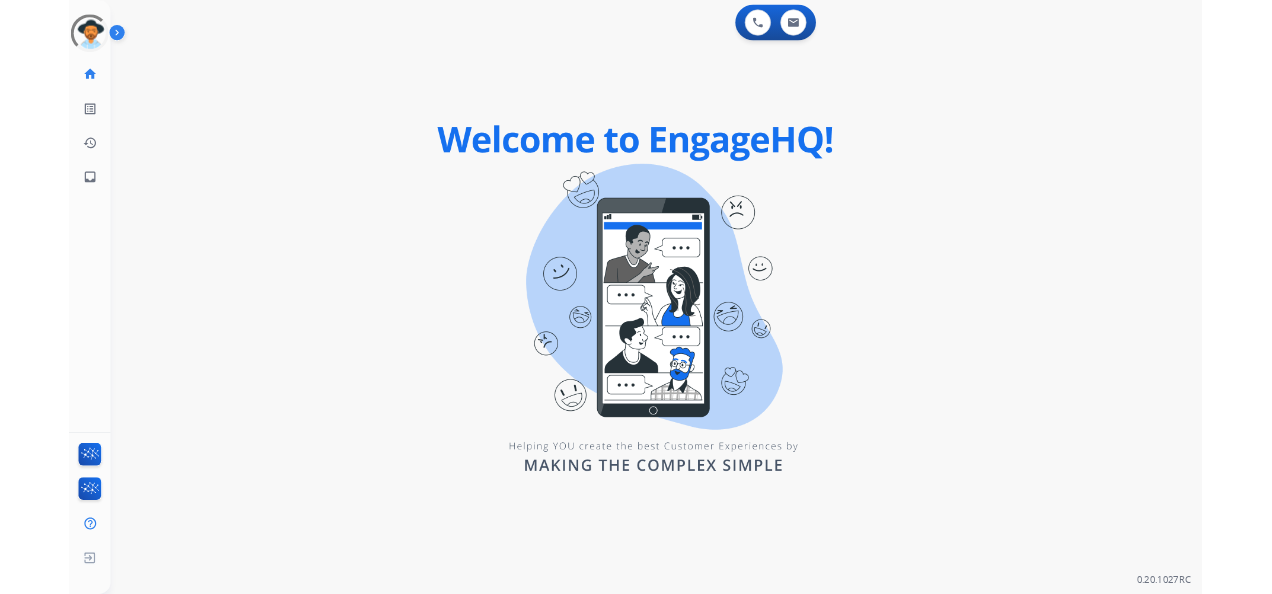 scroll, scrollTop: 0, scrollLeft: 0, axis: both 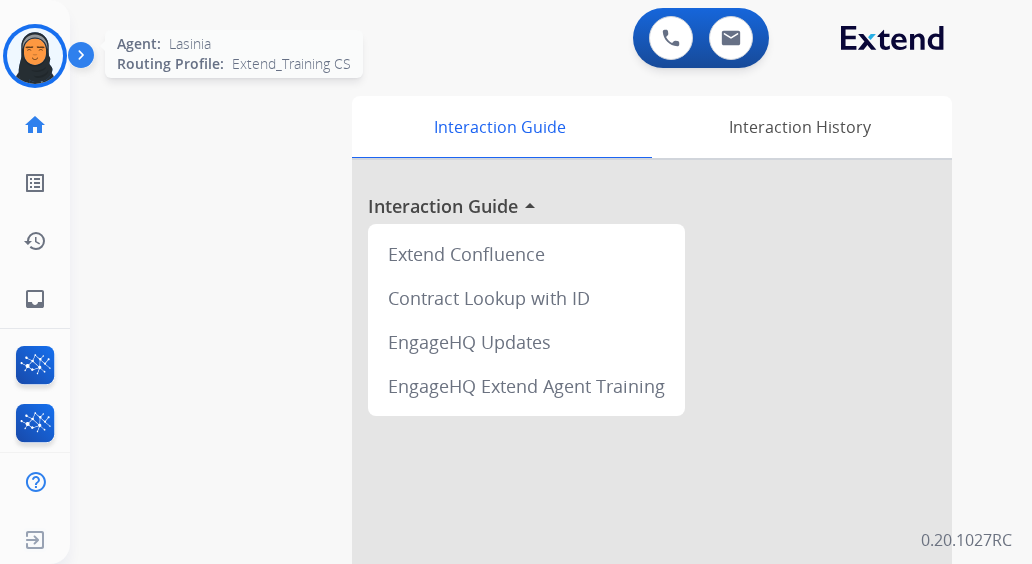 drag, startPoint x: 46, startPoint y: 63, endPoint x: 58, endPoint y: 68, distance: 13 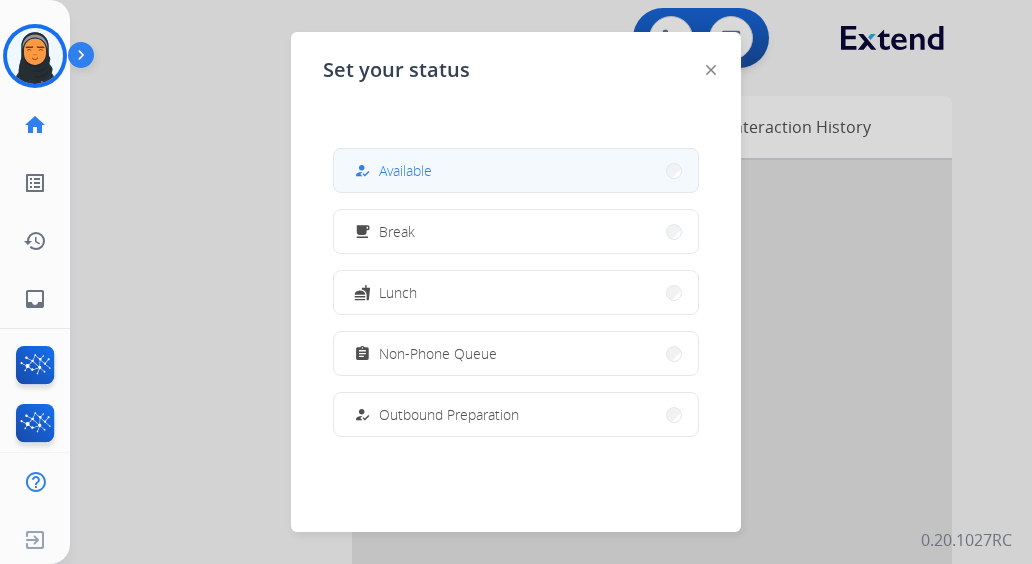 click on "Available" at bounding box center (405, 170) 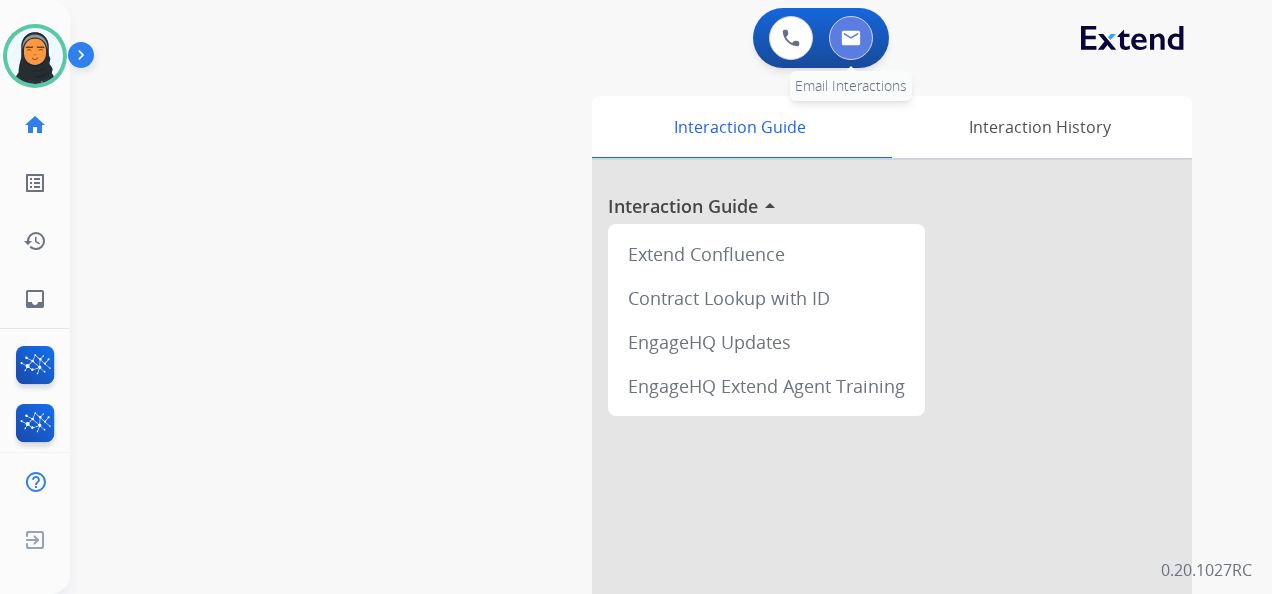 click at bounding box center (851, 38) 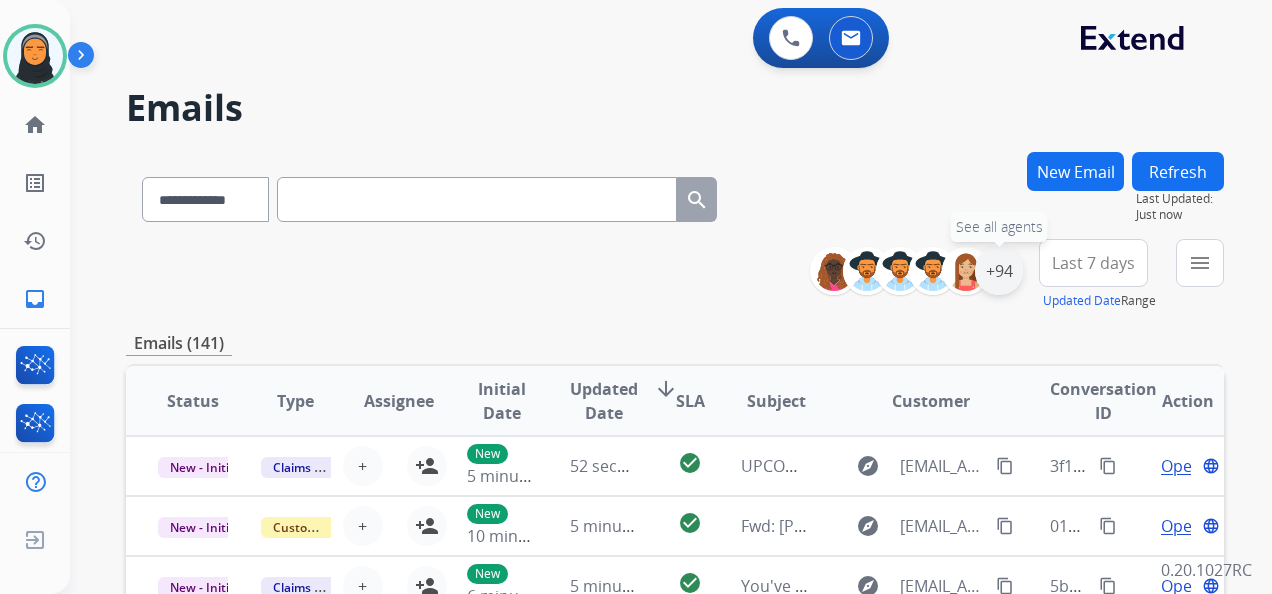 click on "+94" at bounding box center [999, 271] 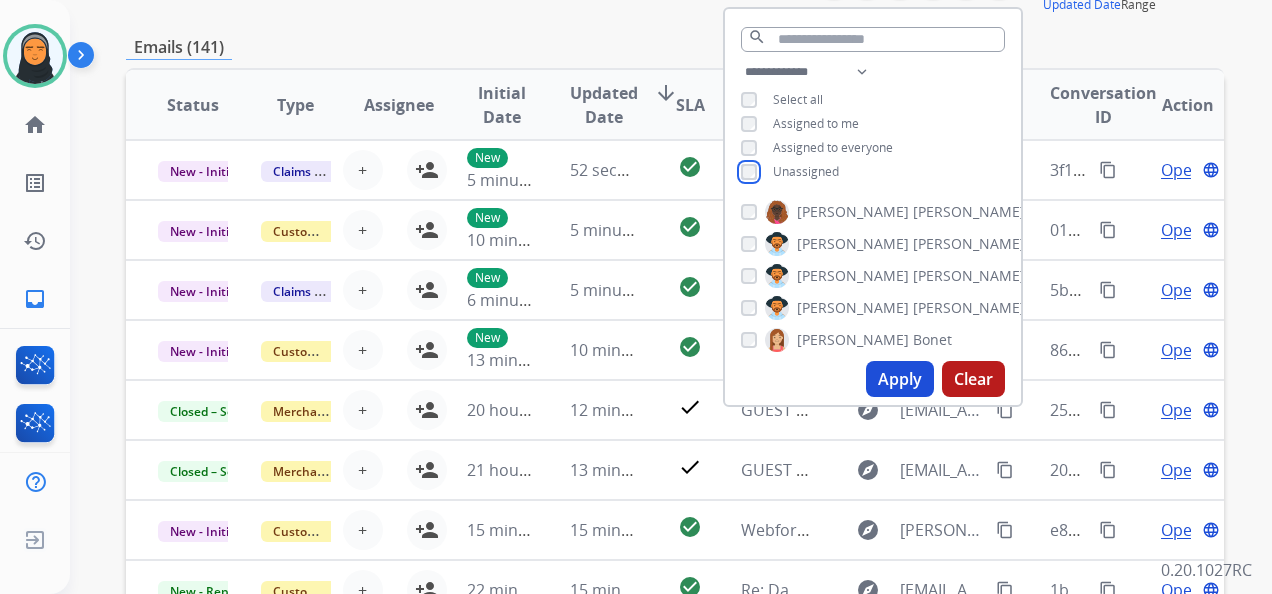 scroll, scrollTop: 400, scrollLeft: 0, axis: vertical 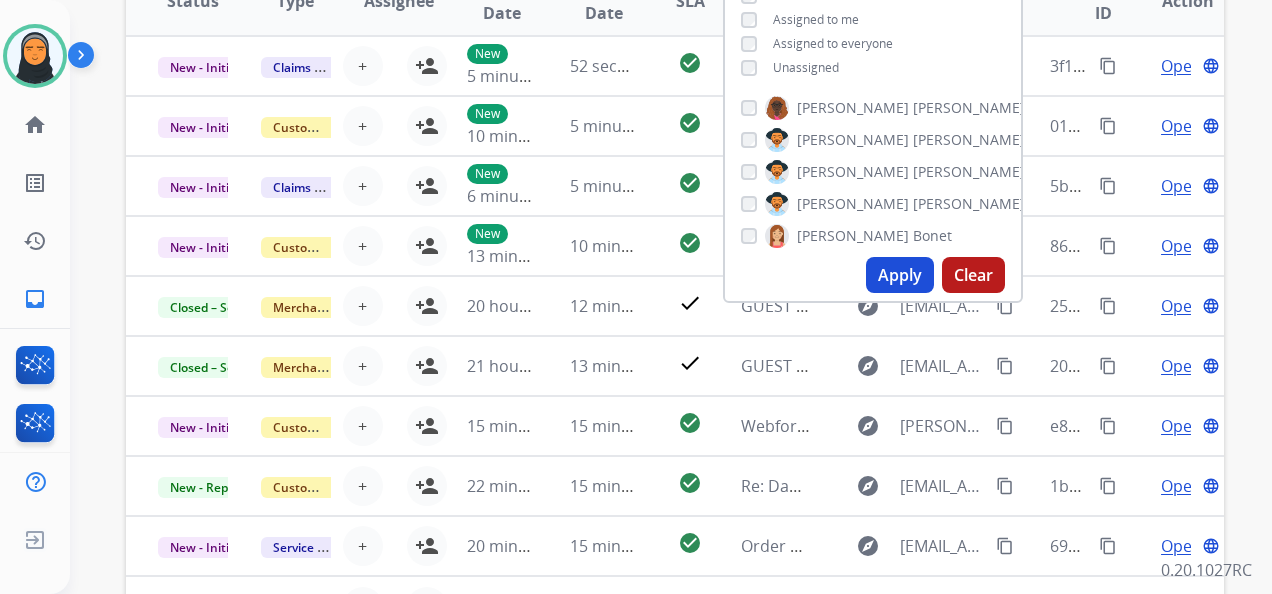 click on "Apply" at bounding box center (900, 275) 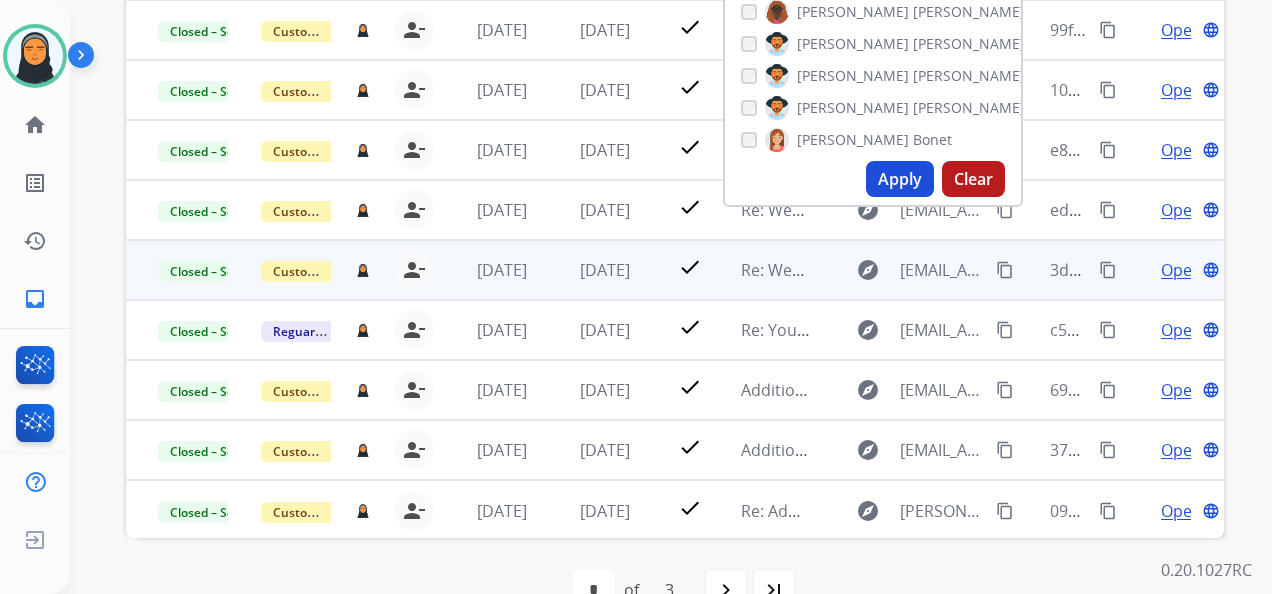 scroll, scrollTop: 500, scrollLeft: 0, axis: vertical 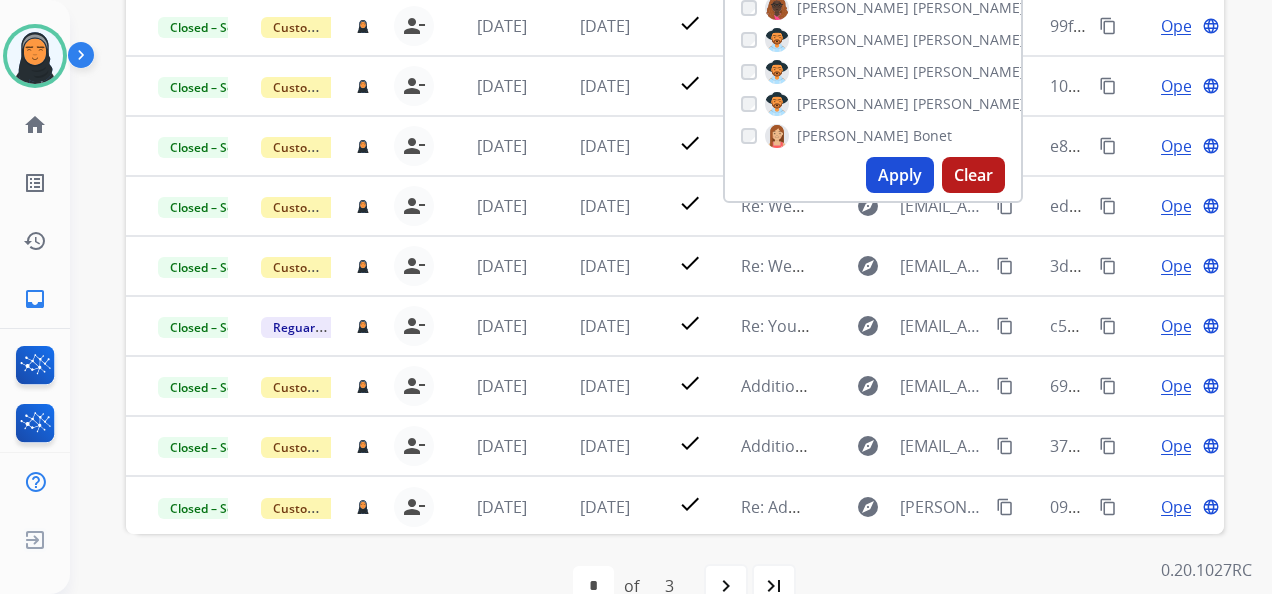 click on "Apply" at bounding box center (900, 175) 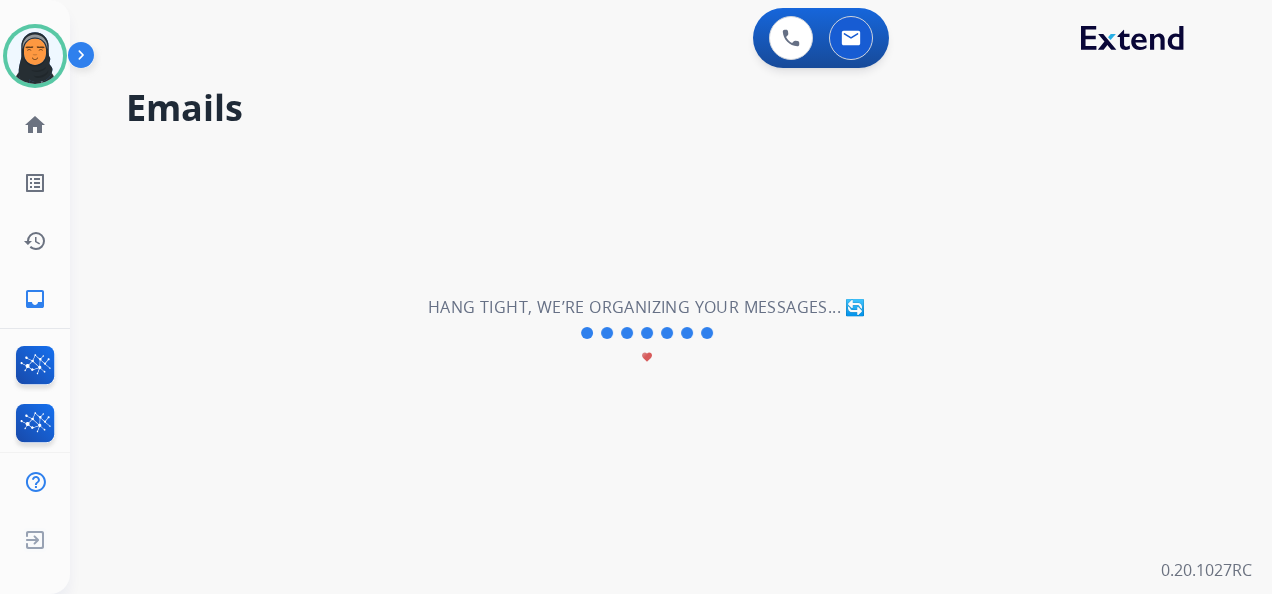 scroll, scrollTop: 0, scrollLeft: 0, axis: both 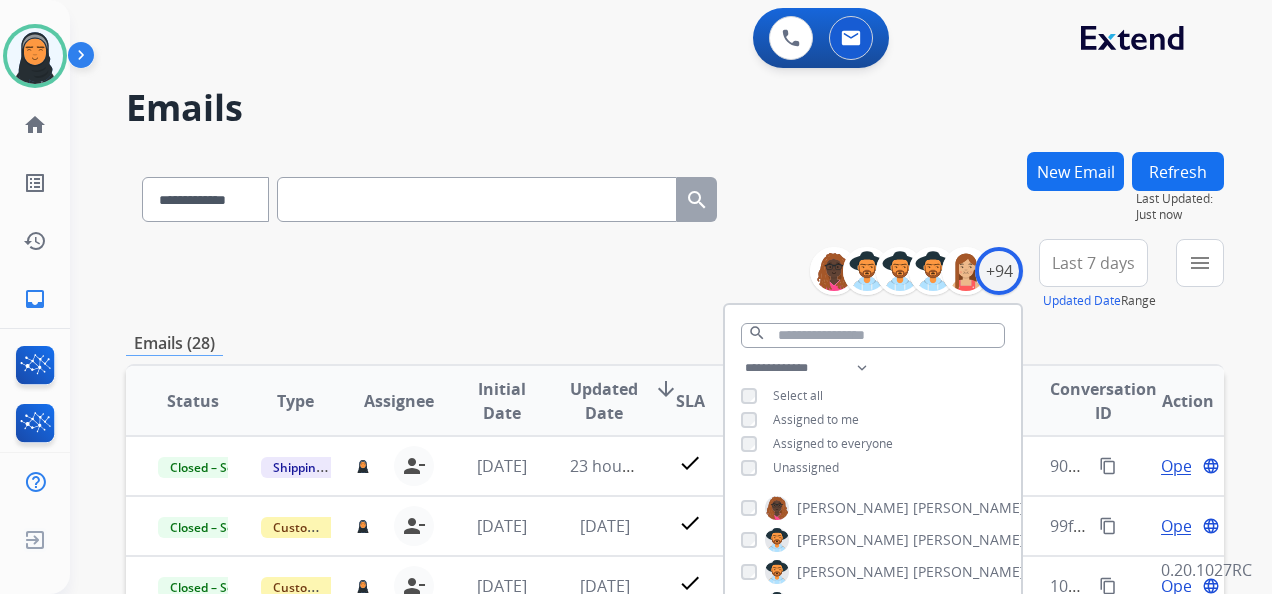 click on "**********" at bounding box center (675, 195) 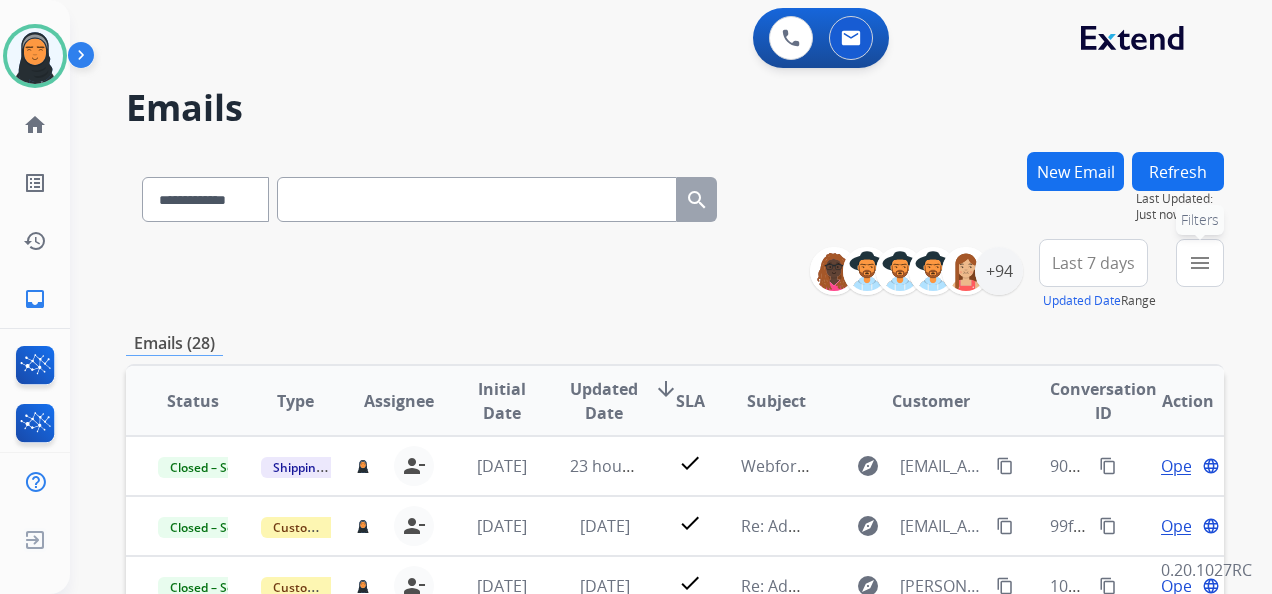 click on "menu" at bounding box center (1200, 263) 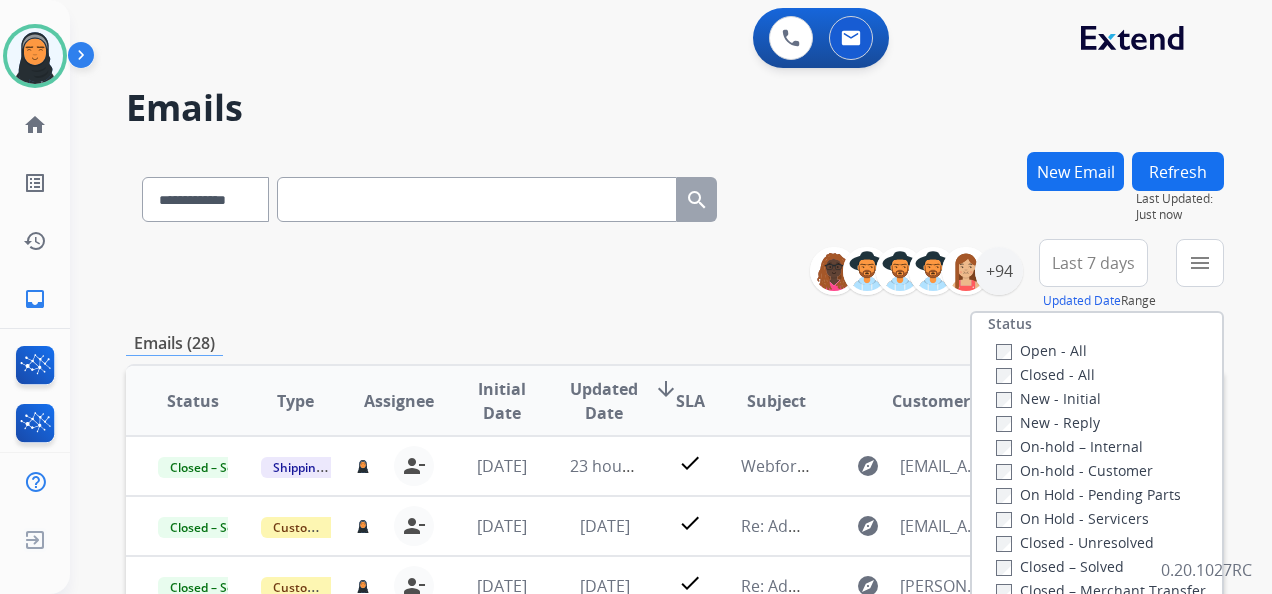 scroll, scrollTop: 300, scrollLeft: 0, axis: vertical 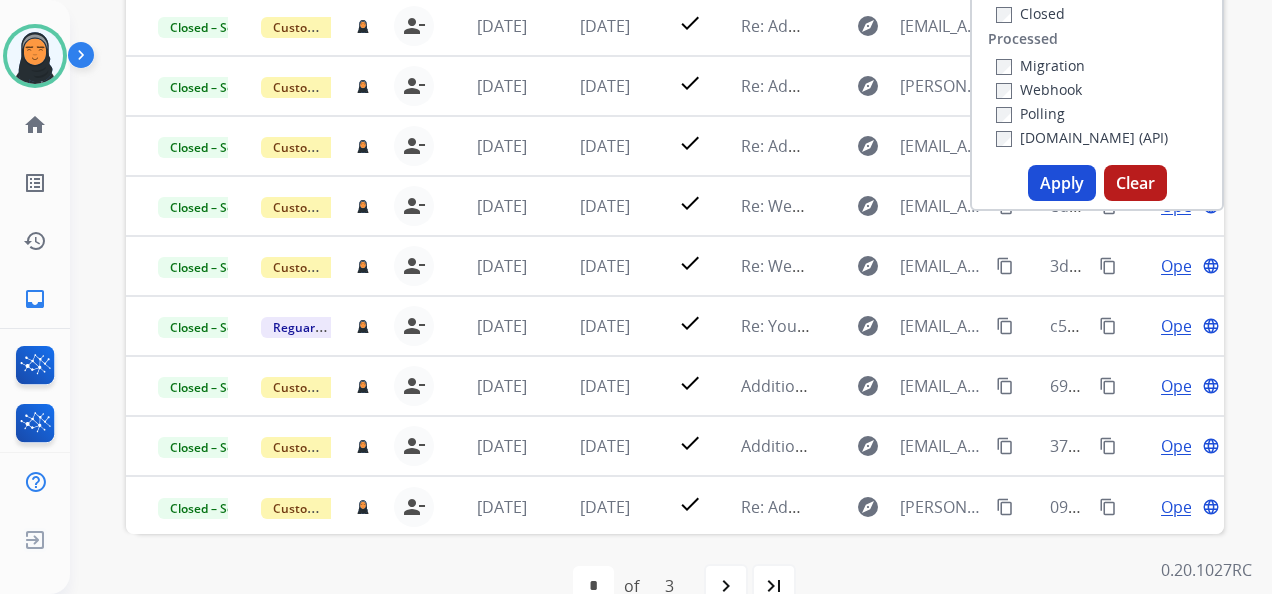 click on "Apply" at bounding box center [1062, 183] 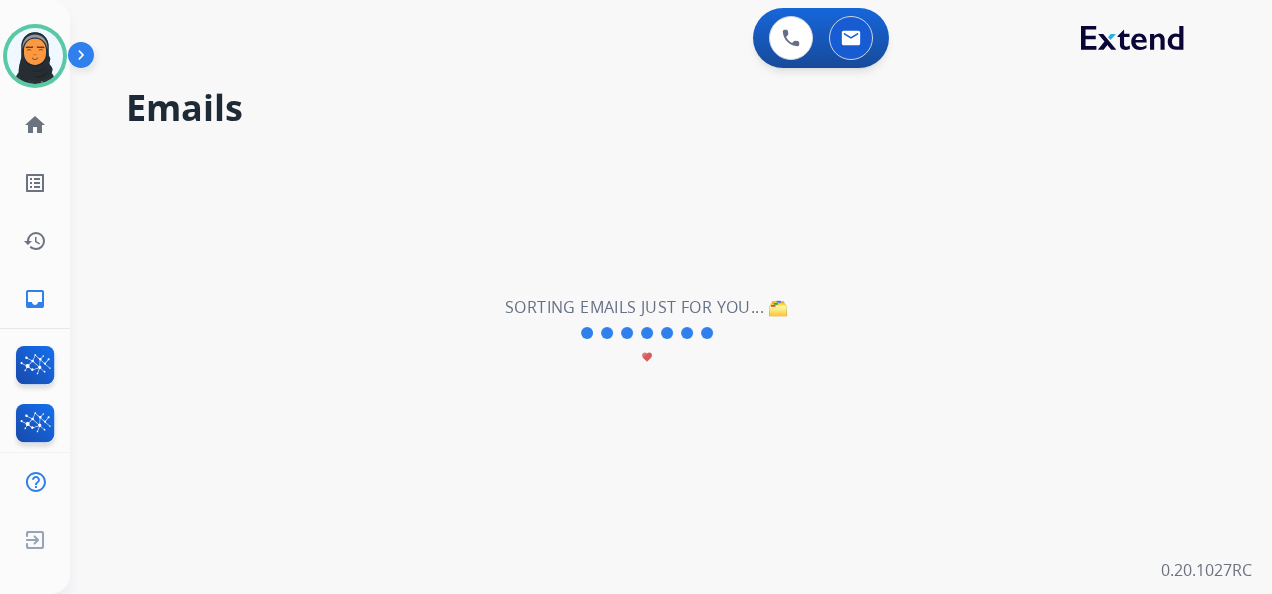 scroll, scrollTop: 0, scrollLeft: 0, axis: both 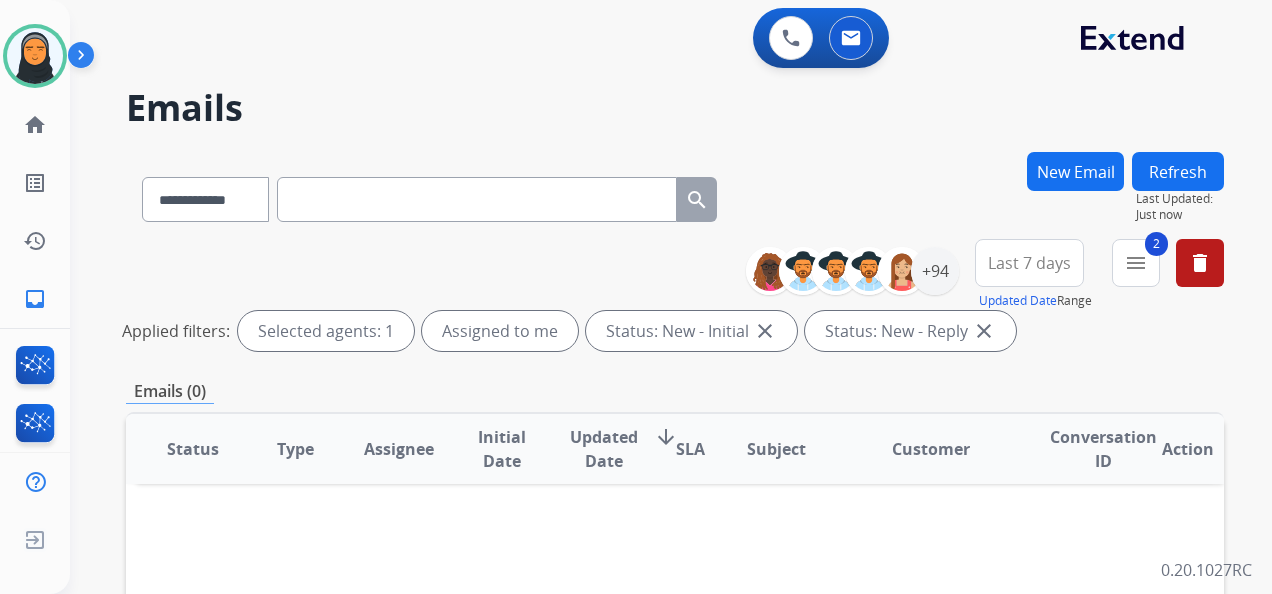 click on "Last 7 days" at bounding box center (1029, 263) 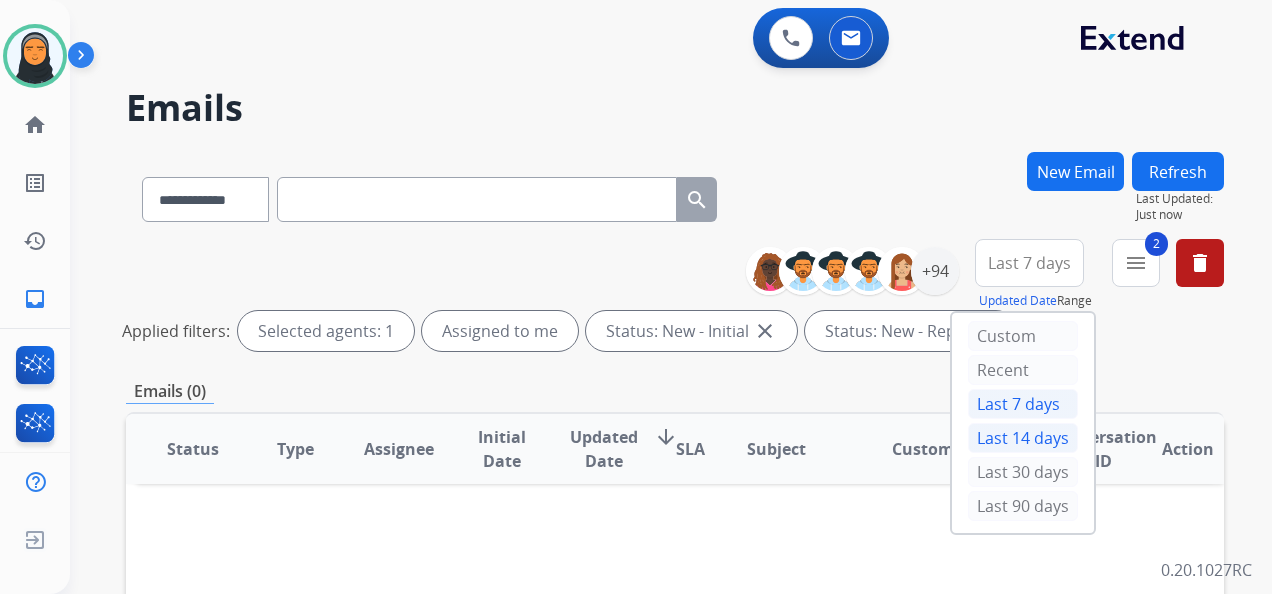 click on "Last 14 days" at bounding box center (1023, 438) 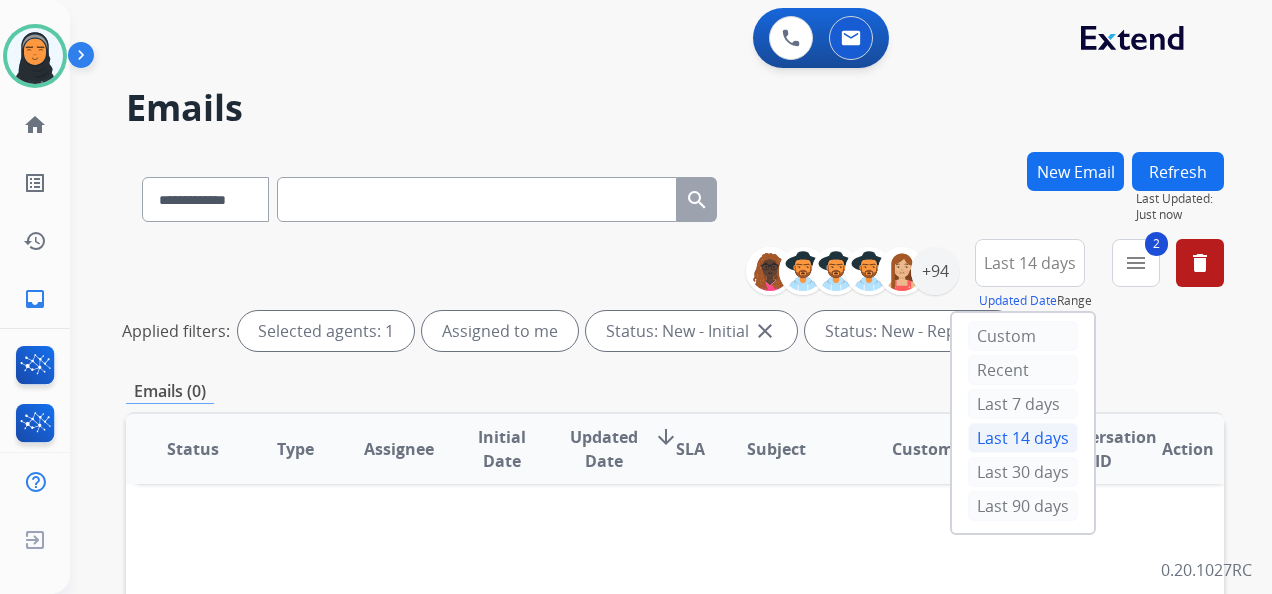 click on "**********" at bounding box center (675, 195) 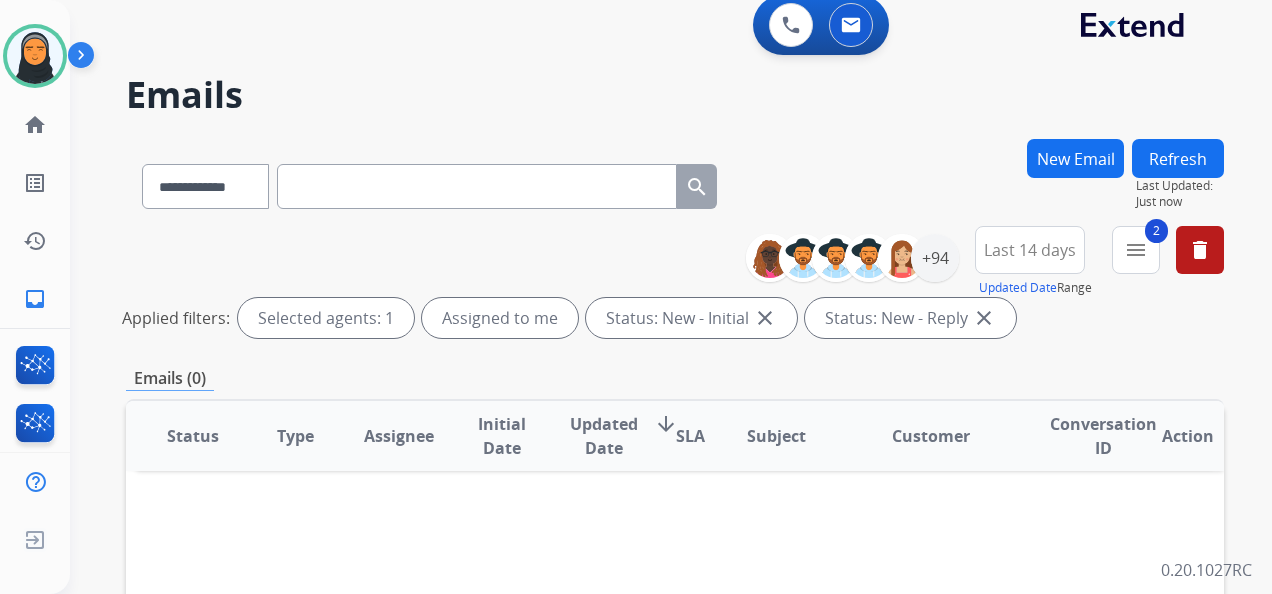 scroll, scrollTop: 0, scrollLeft: 0, axis: both 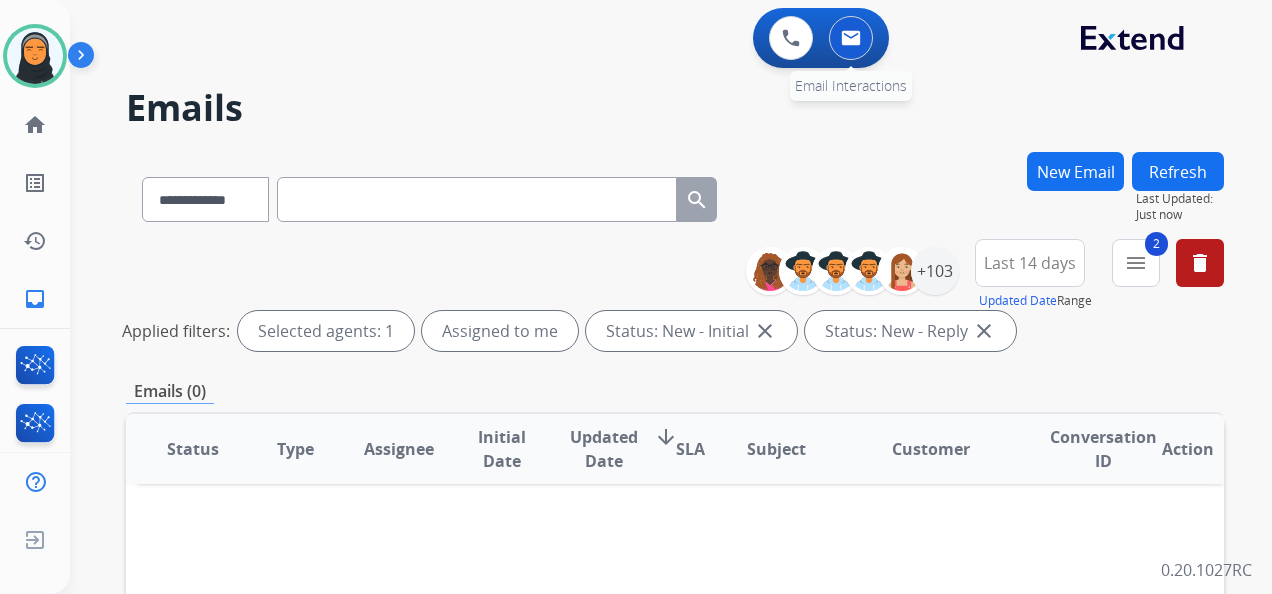click at bounding box center [851, 38] 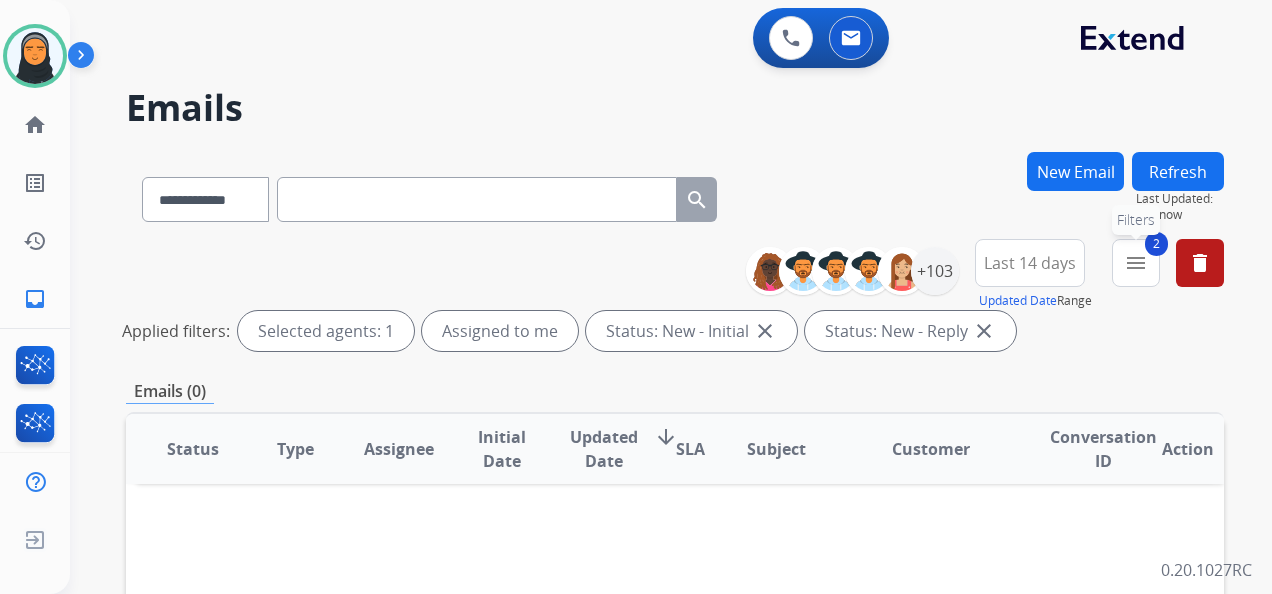 click on "2 menu  Filters" at bounding box center (1136, 263) 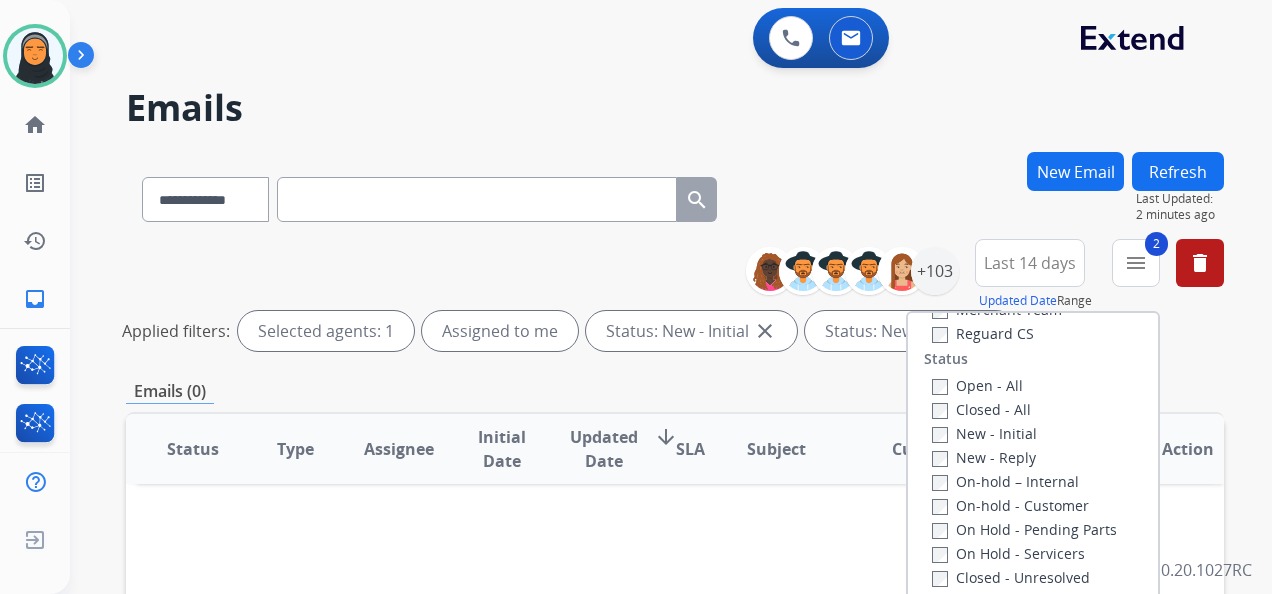 scroll, scrollTop: 228, scrollLeft: 0, axis: vertical 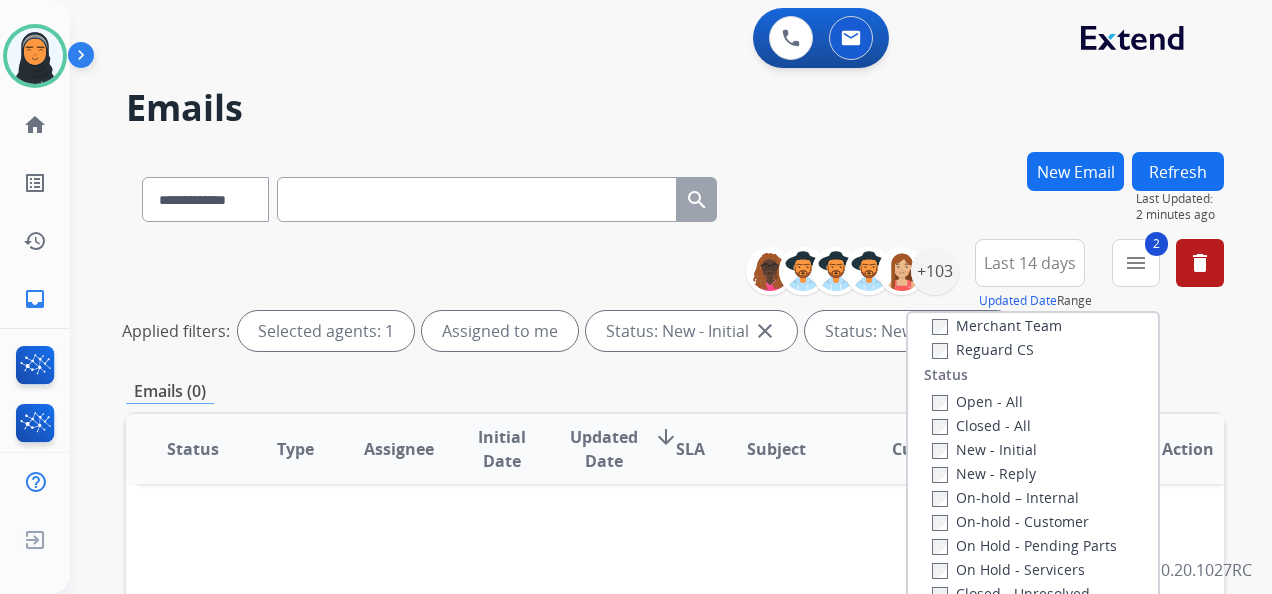 click on "Closed - All" at bounding box center (981, 425) 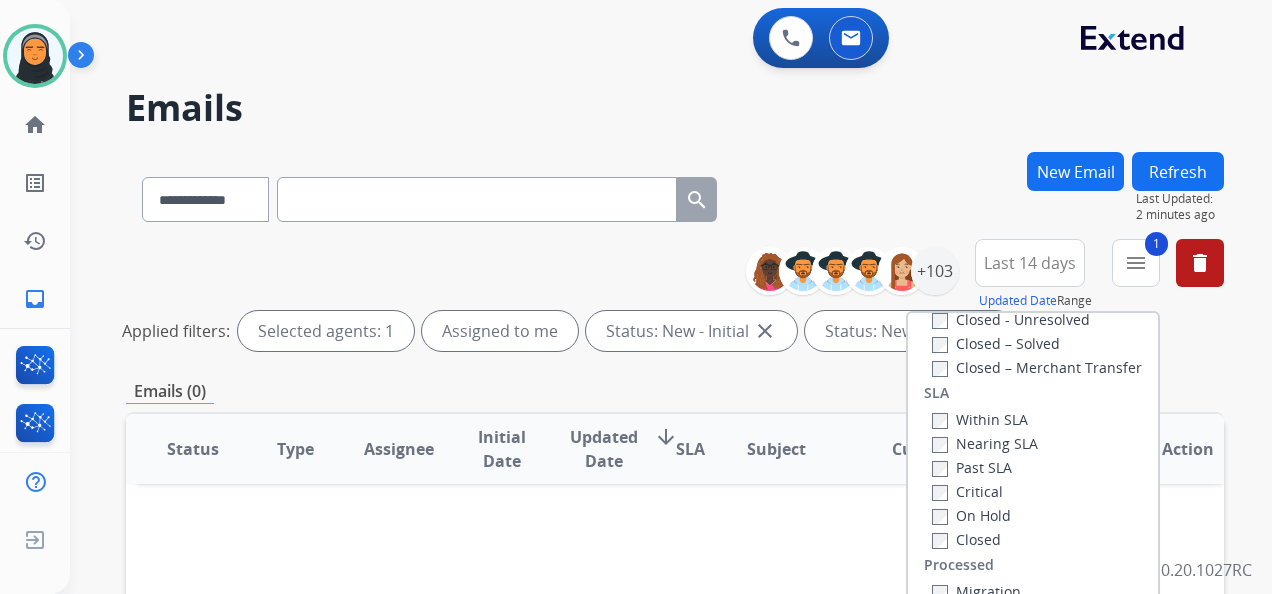 scroll, scrollTop: 528, scrollLeft: 0, axis: vertical 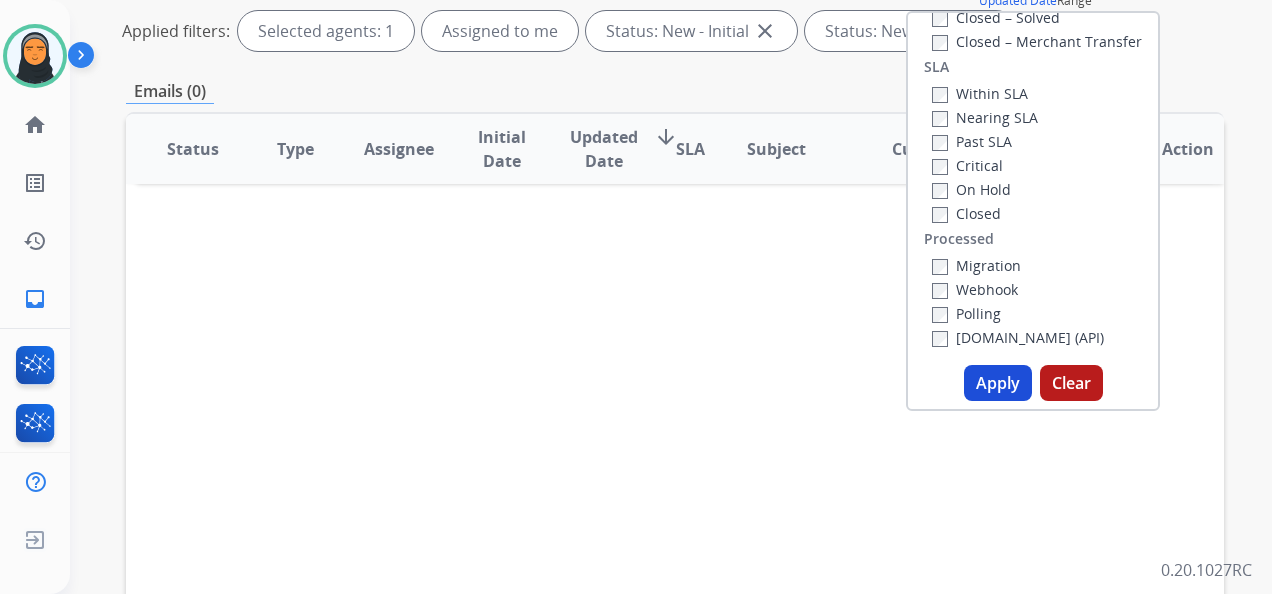 click on "Apply" at bounding box center [998, 383] 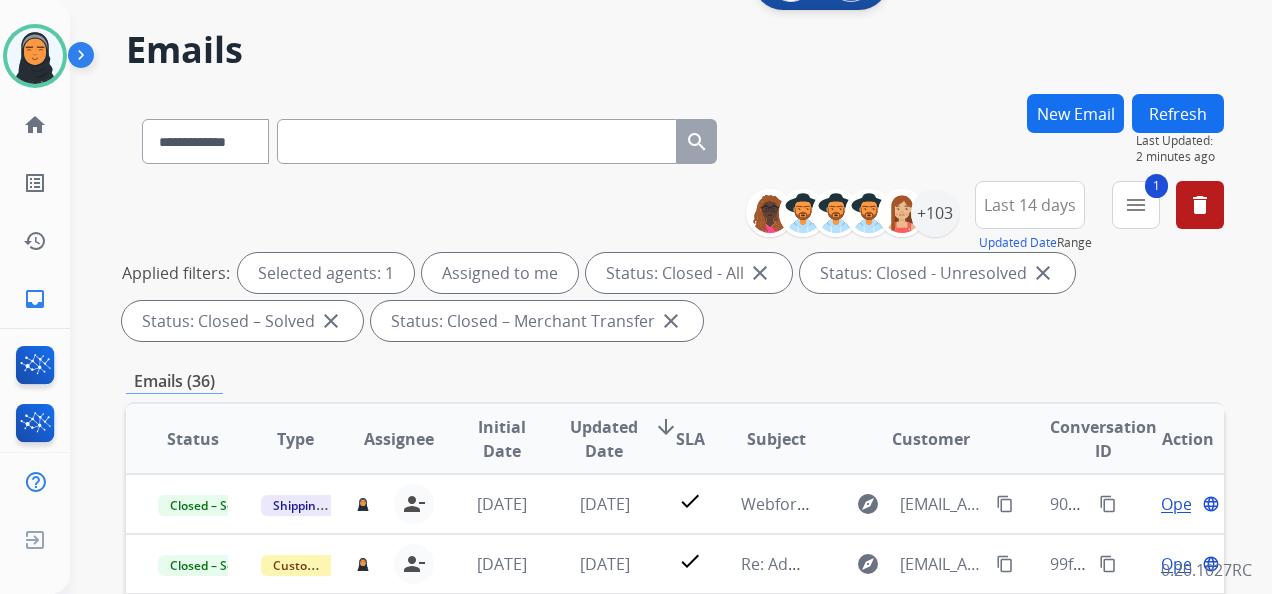 scroll, scrollTop: 100, scrollLeft: 0, axis: vertical 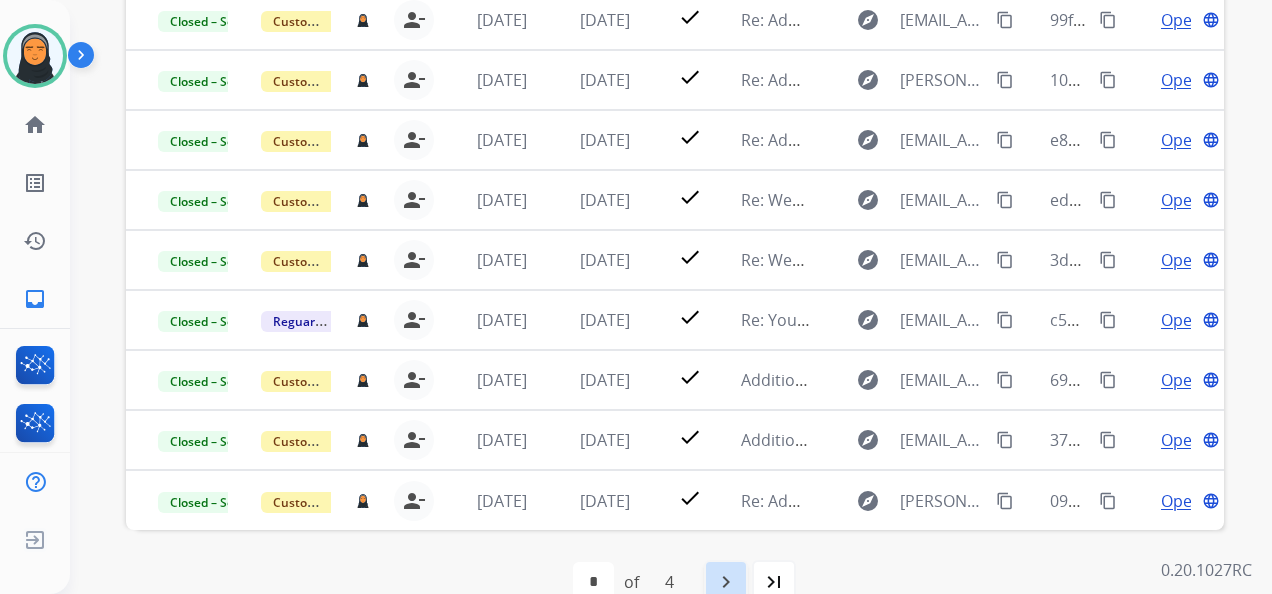 click on "navigate_next" at bounding box center [726, 582] 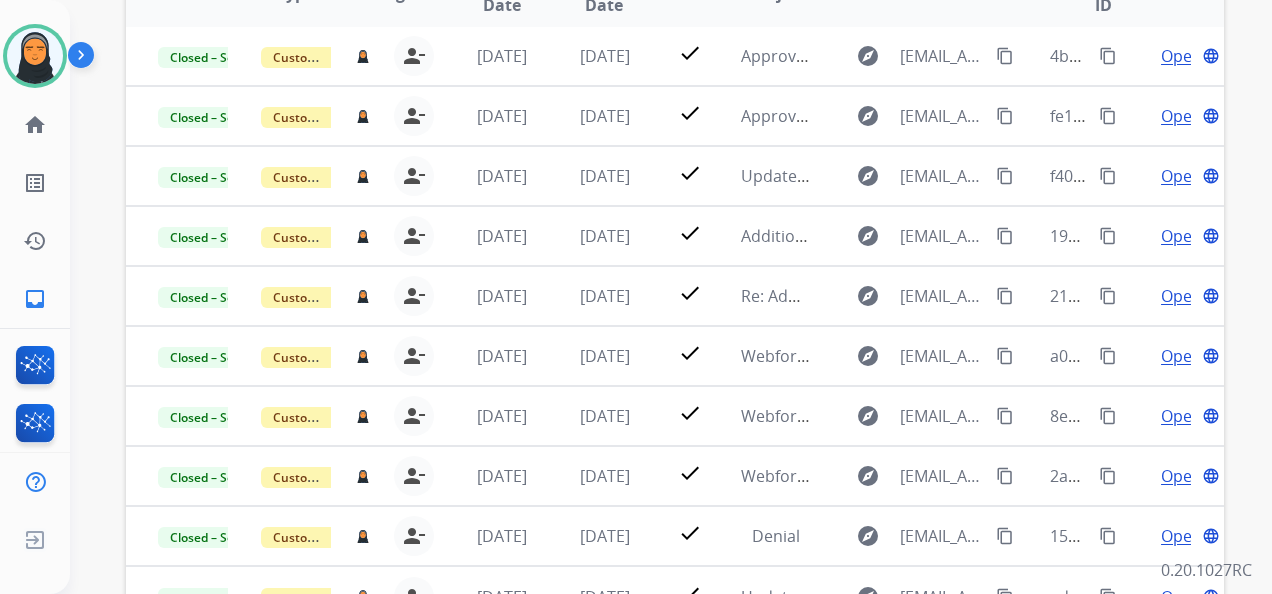 scroll, scrollTop: 640, scrollLeft: 0, axis: vertical 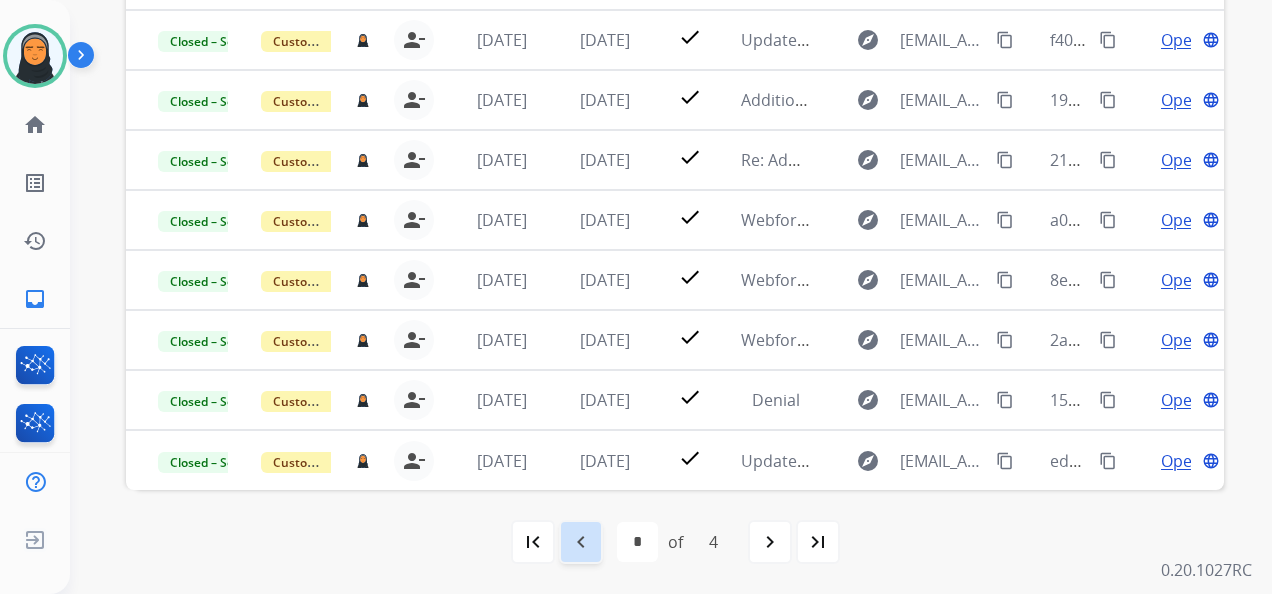 click on "navigate_before" at bounding box center [581, 542] 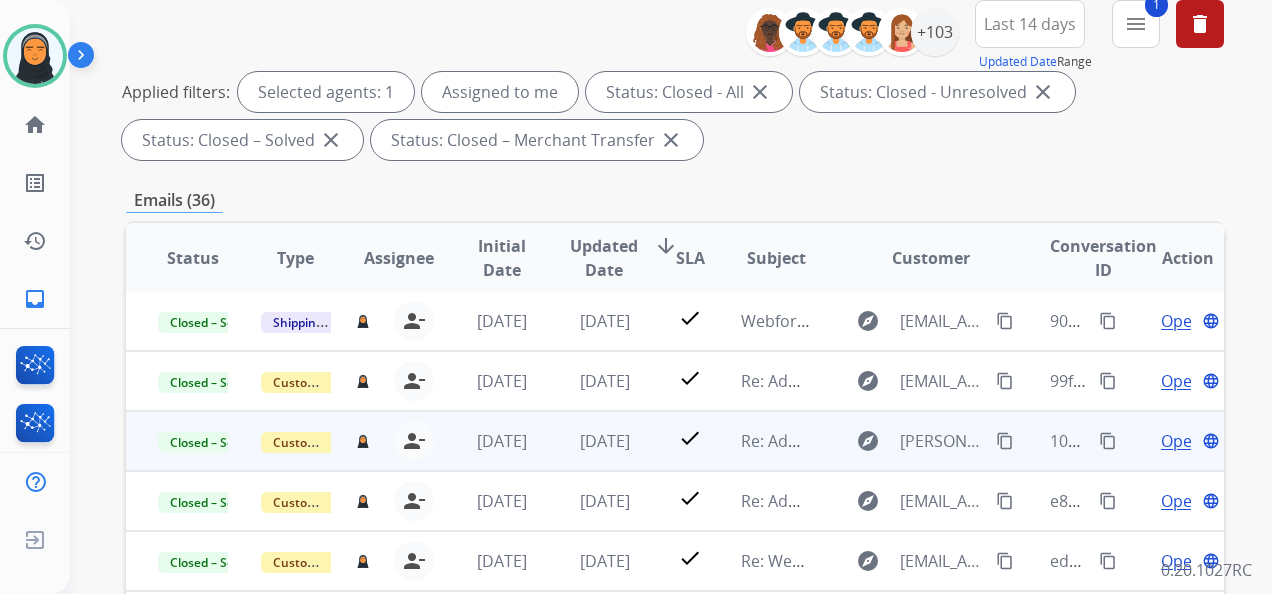 scroll, scrollTop: 300, scrollLeft: 0, axis: vertical 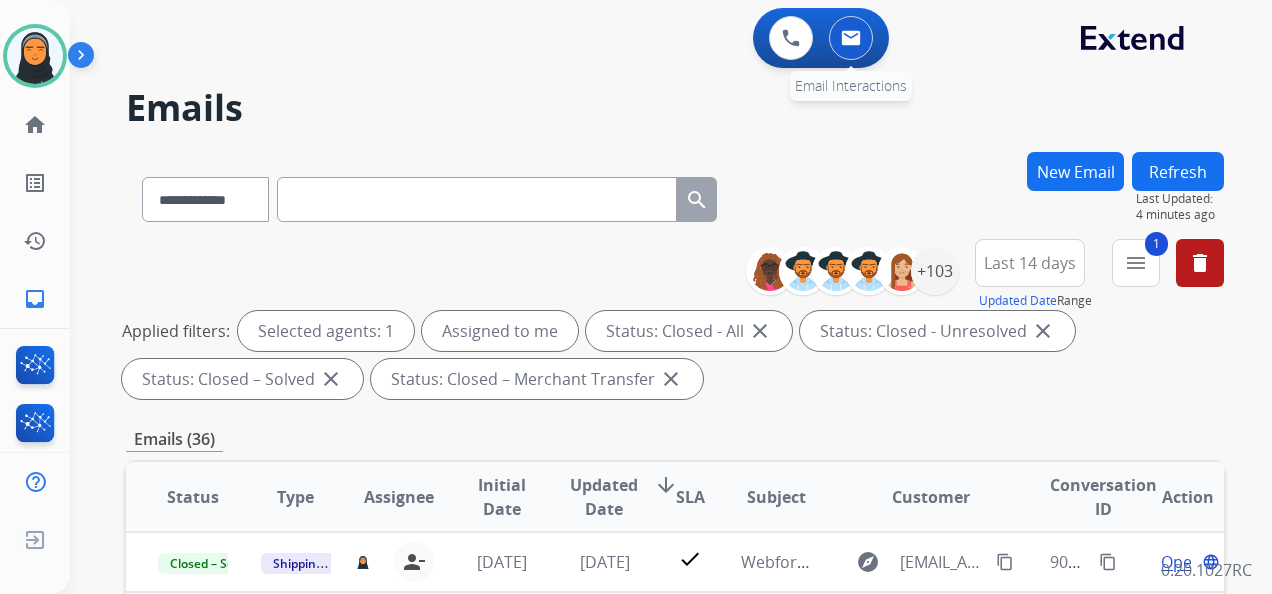 click at bounding box center (851, 38) 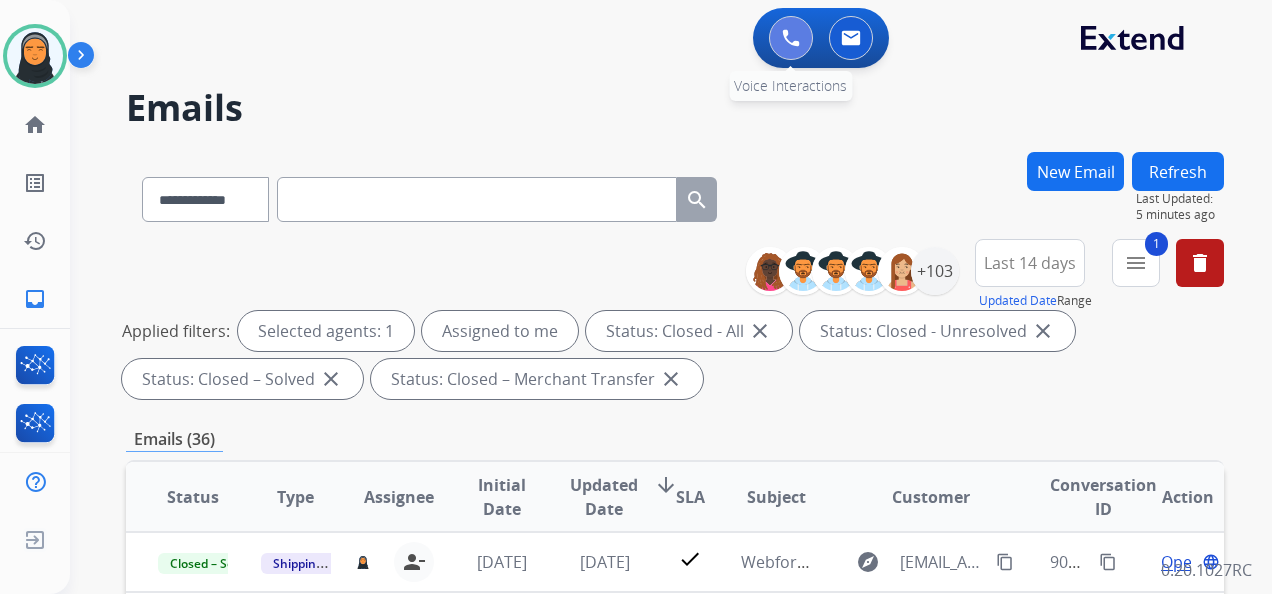 click at bounding box center [791, 38] 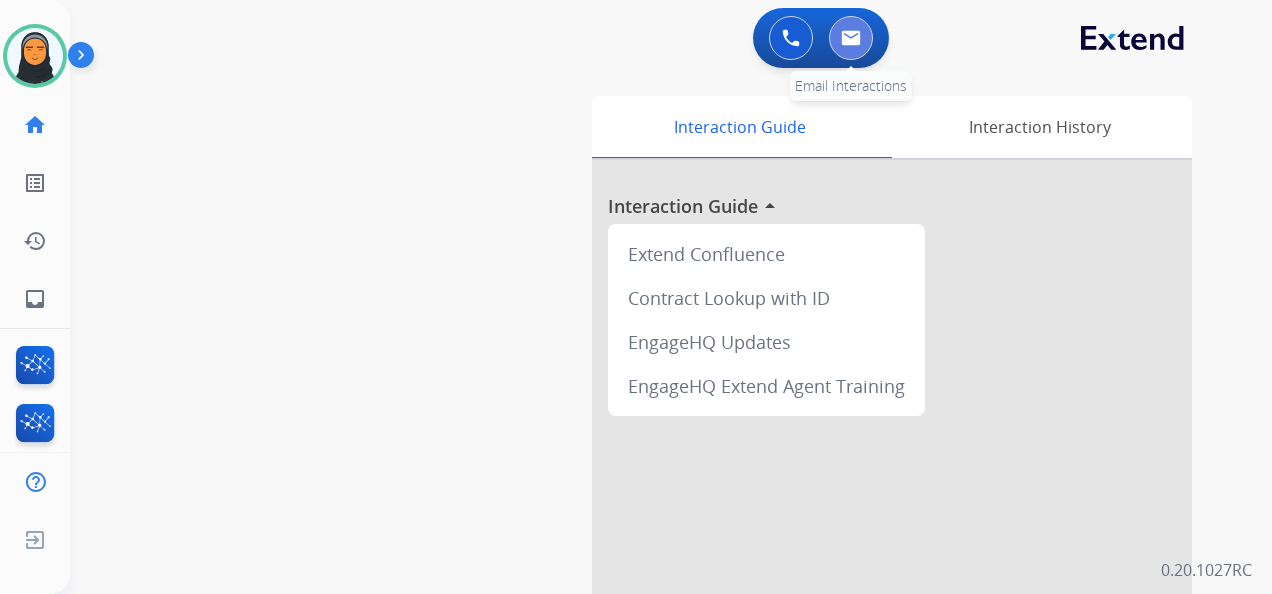 click at bounding box center (851, 38) 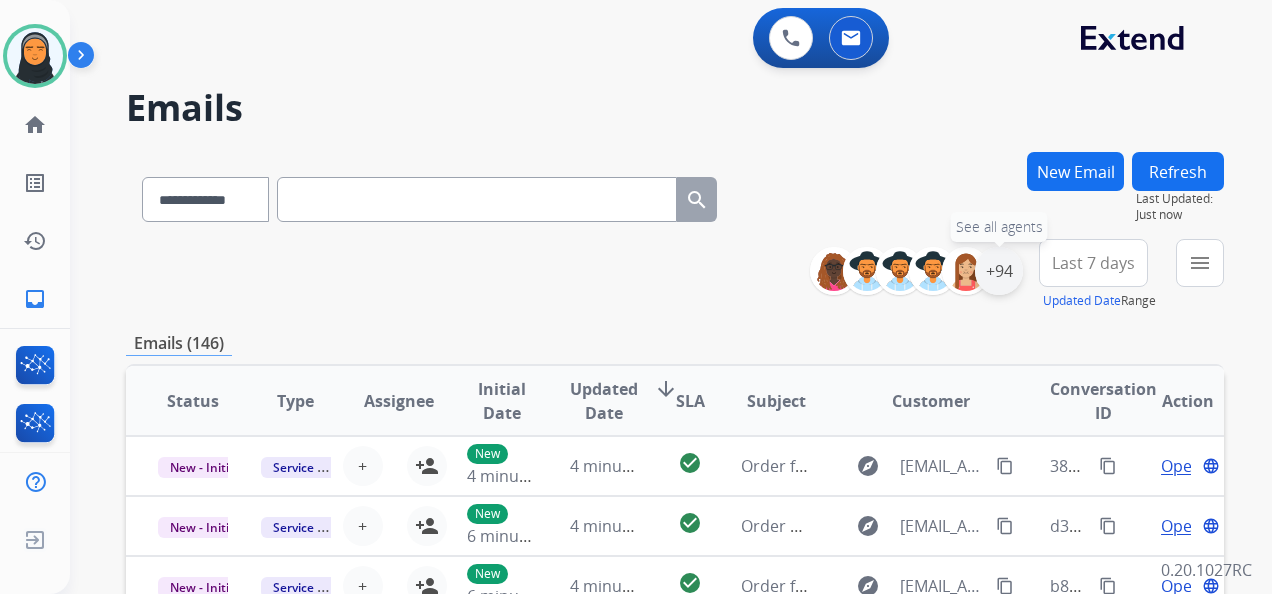 click on "+94" at bounding box center (999, 271) 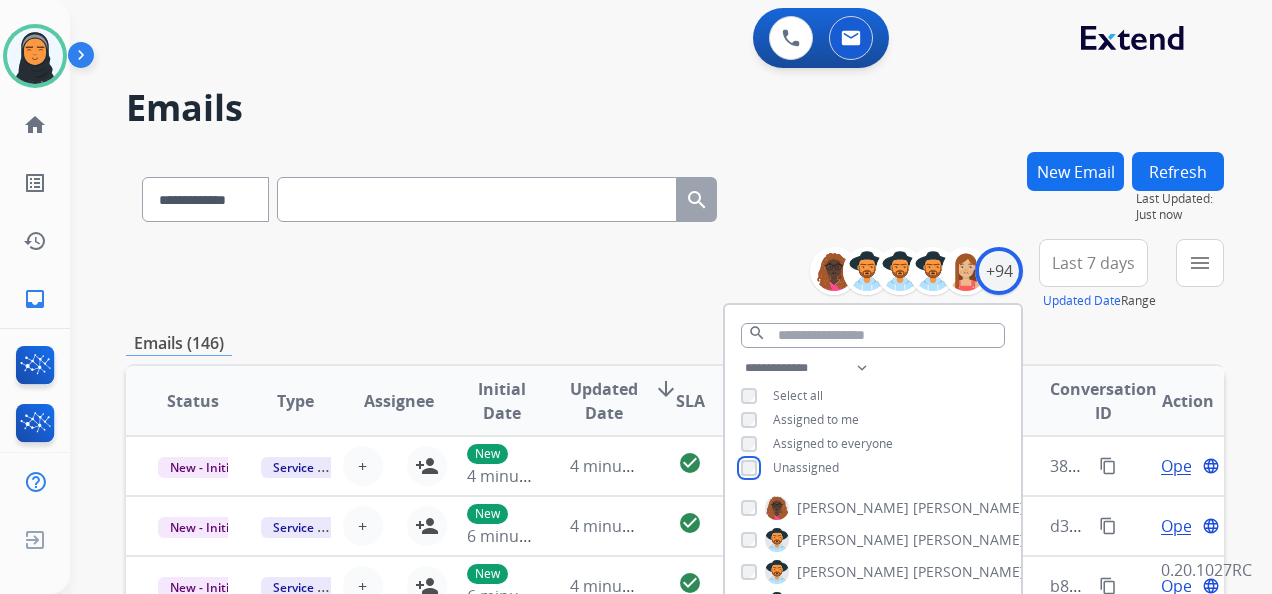 scroll, scrollTop: 400, scrollLeft: 0, axis: vertical 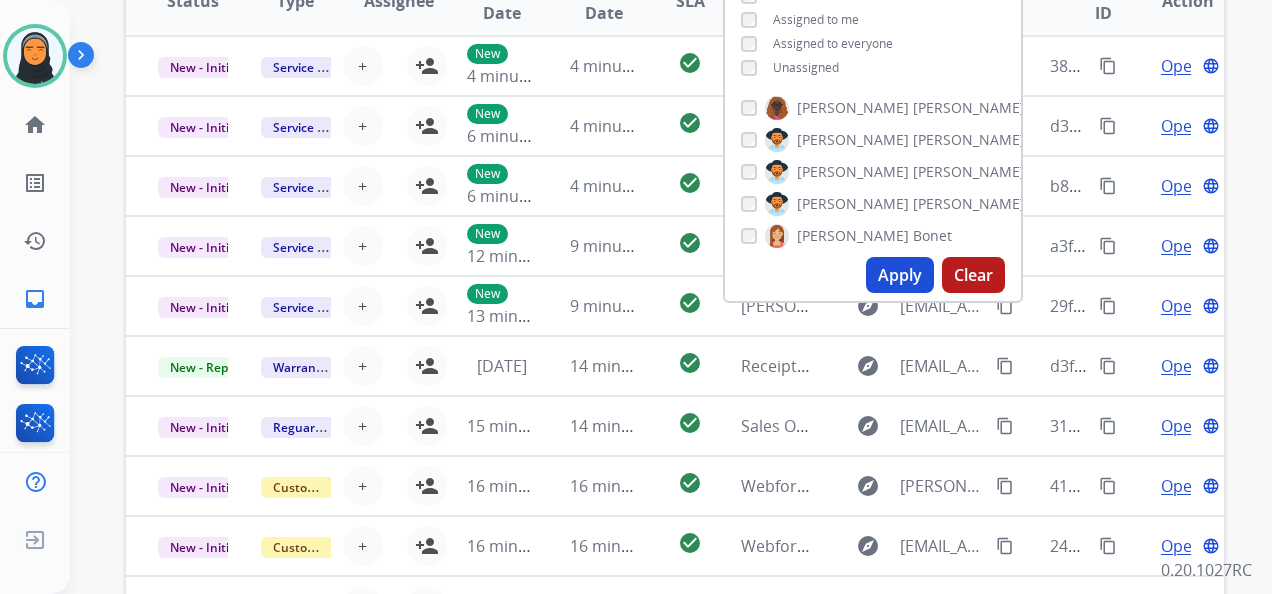 click on "Apply" at bounding box center [900, 275] 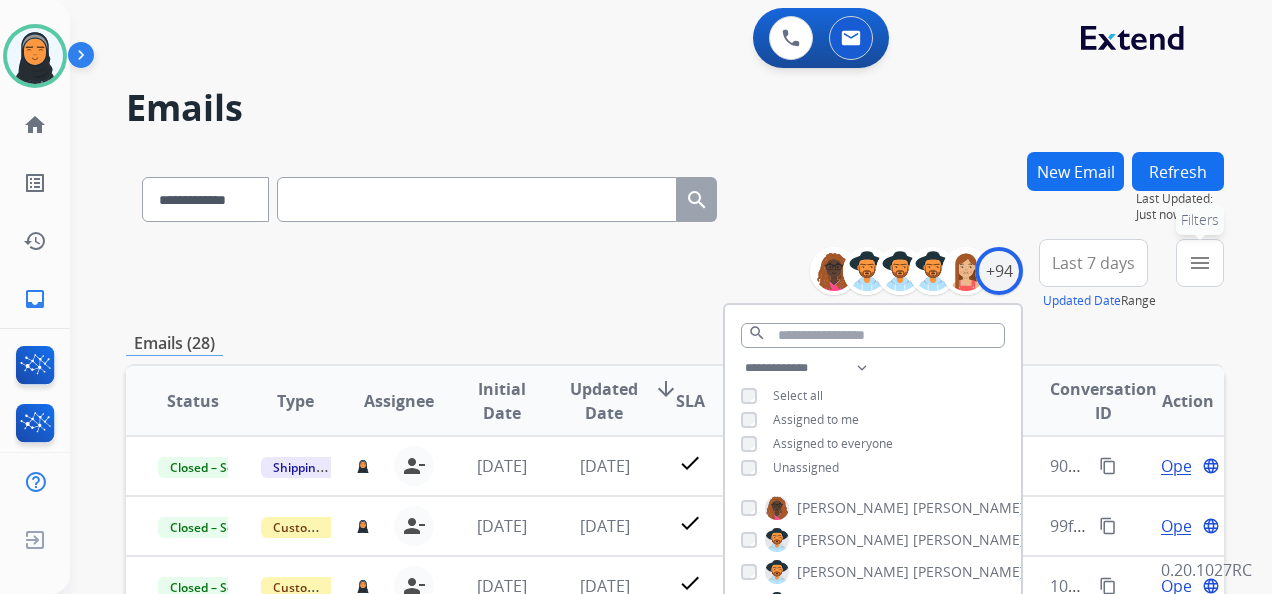 click on "menu  Filters" at bounding box center [1200, 263] 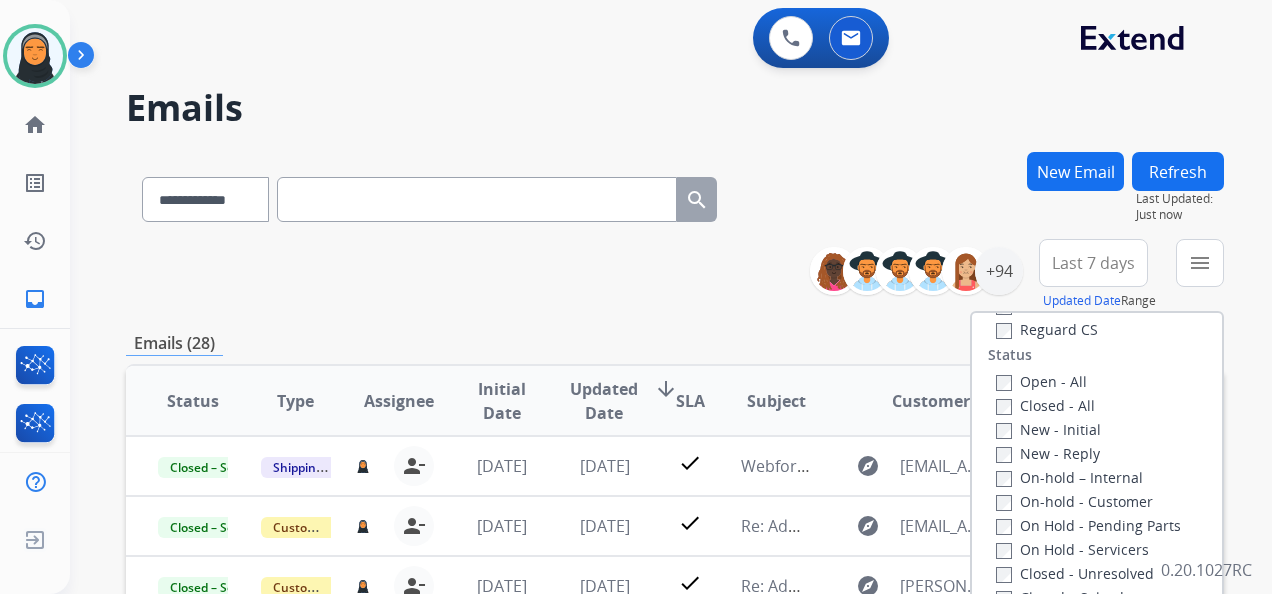 scroll, scrollTop: 300, scrollLeft: 0, axis: vertical 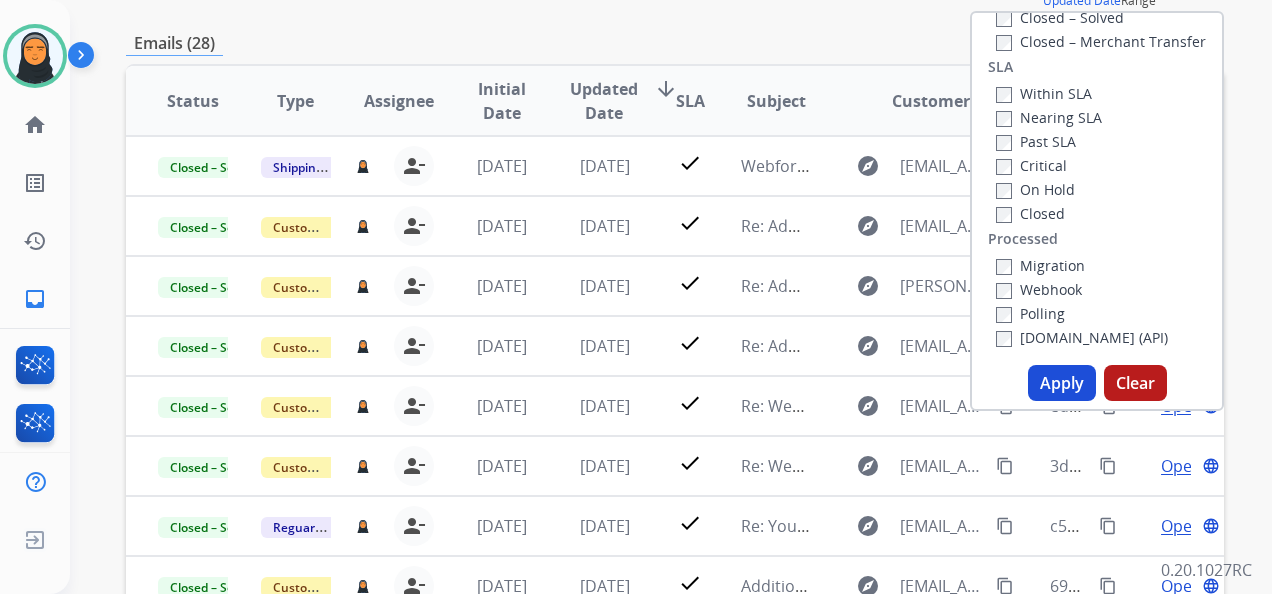 click on "Apply" at bounding box center [1062, 383] 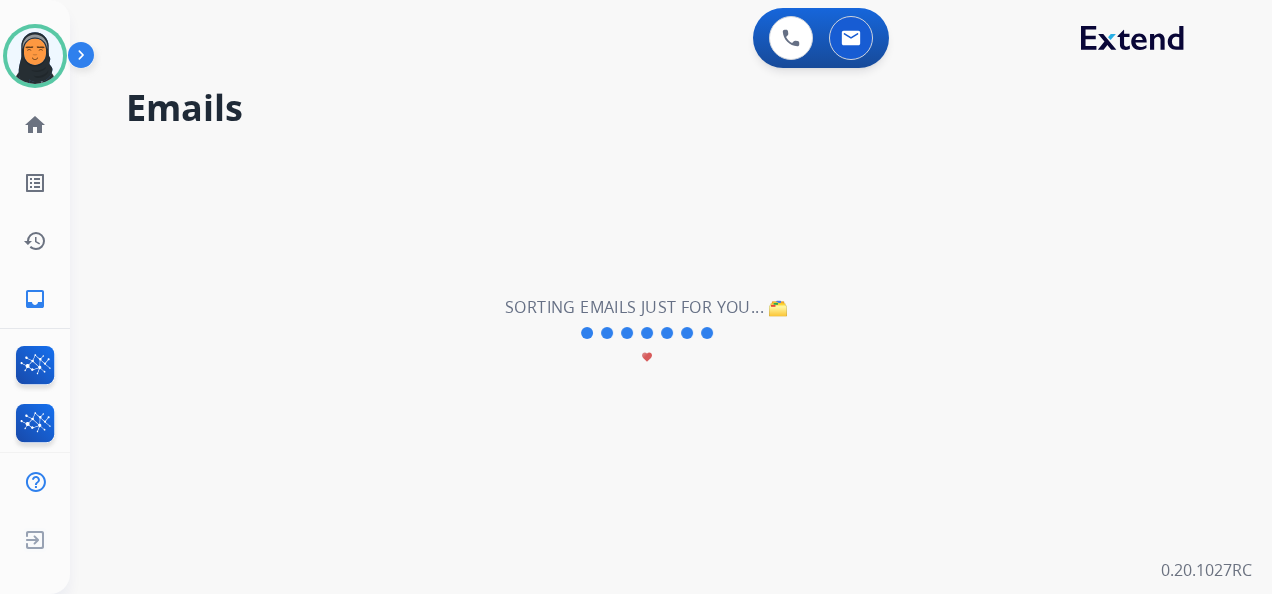 scroll, scrollTop: 0, scrollLeft: 0, axis: both 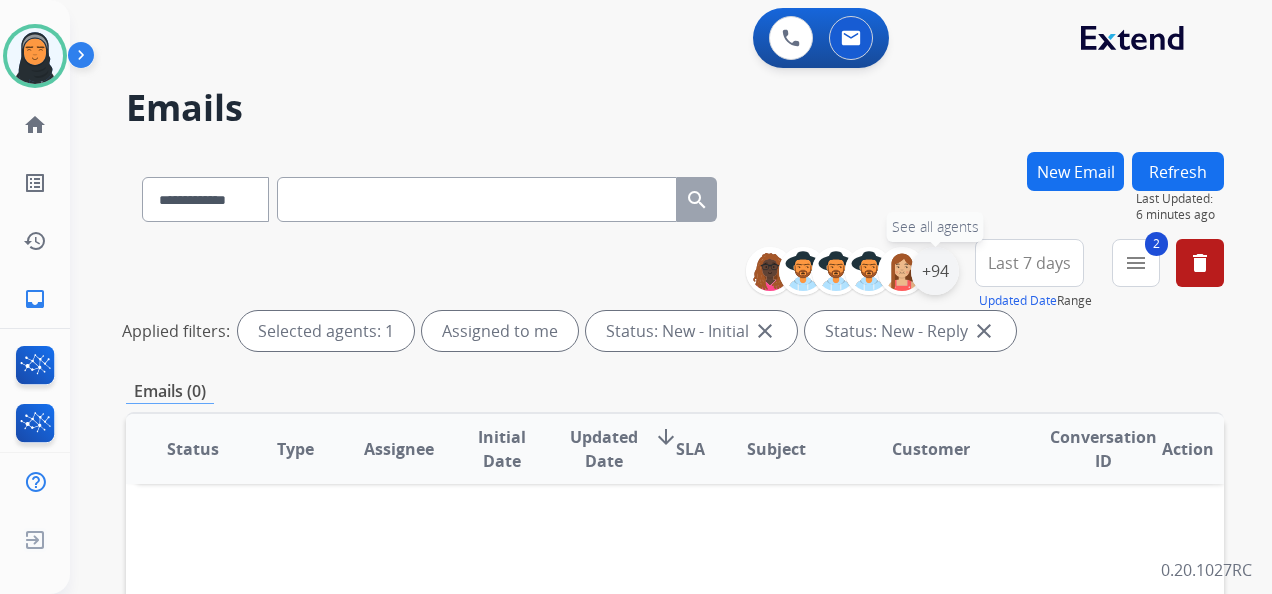 click on "+94" at bounding box center [935, 271] 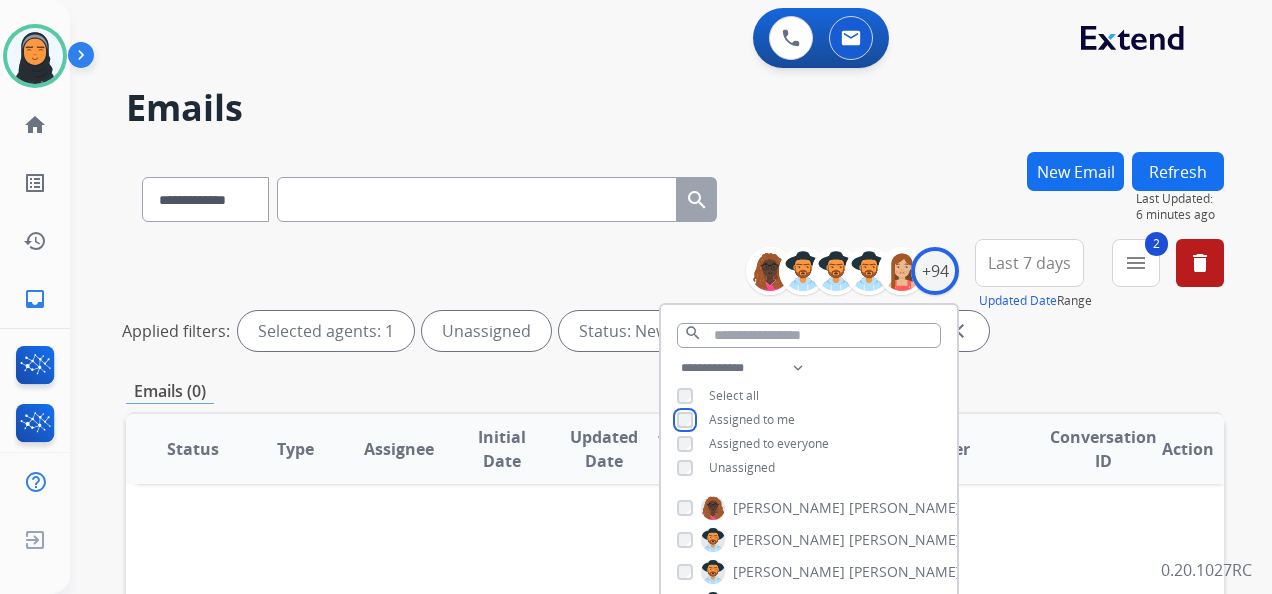 scroll, scrollTop: 592, scrollLeft: 0, axis: vertical 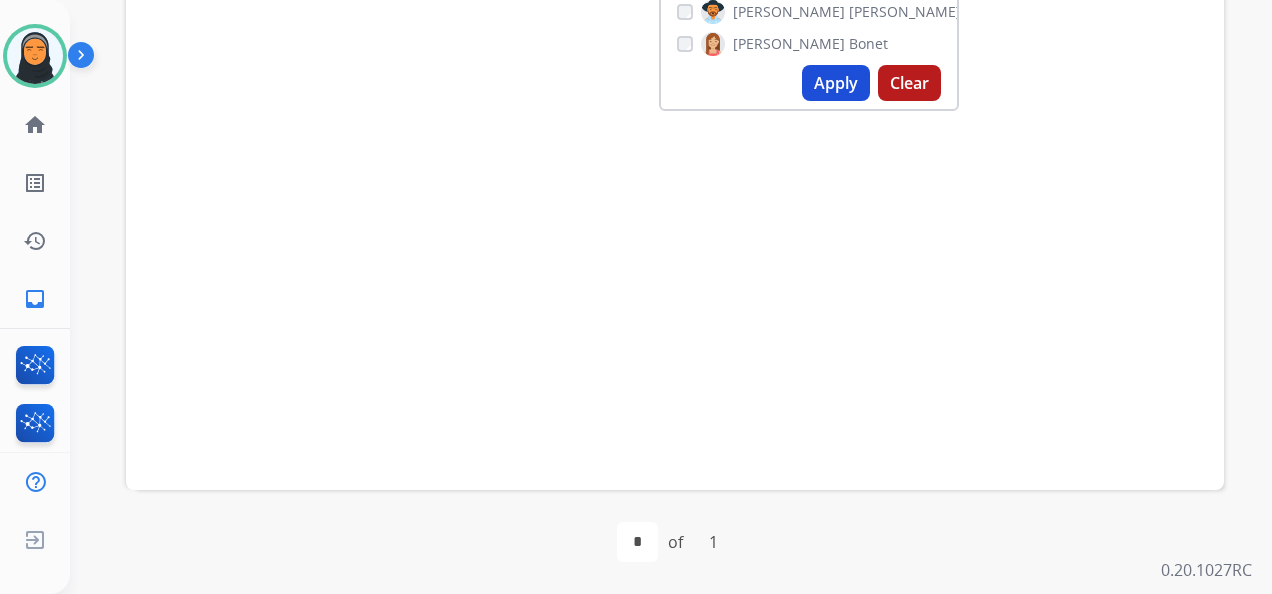 click on "Apply" at bounding box center [836, 83] 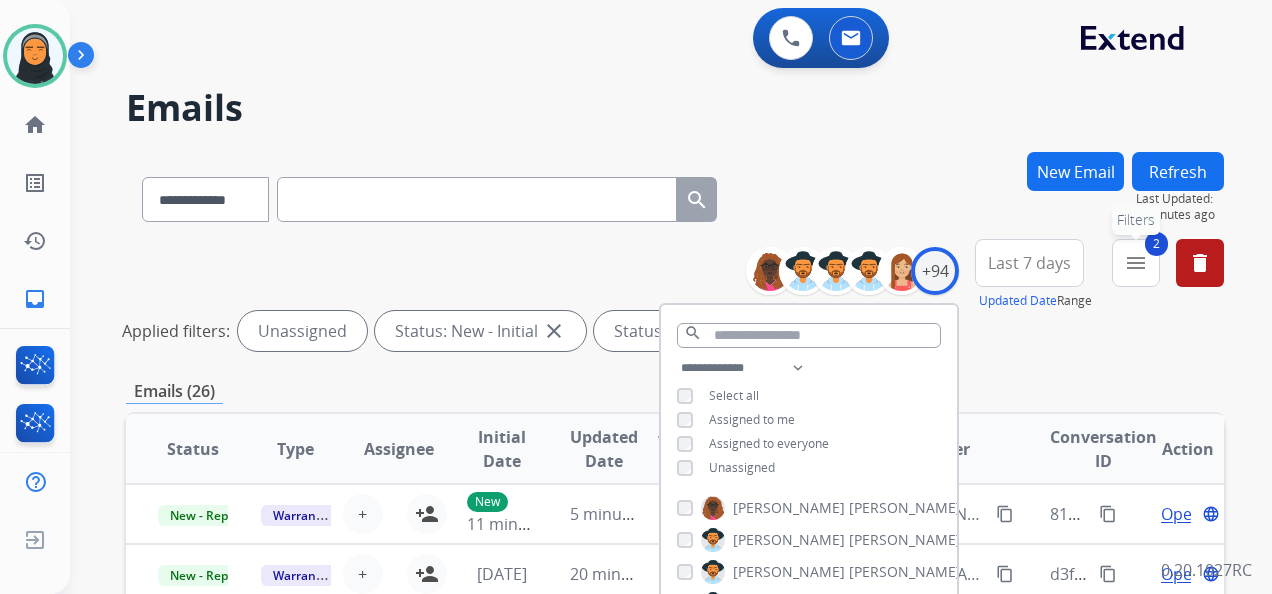 click on "2 menu  Filters" at bounding box center [1136, 263] 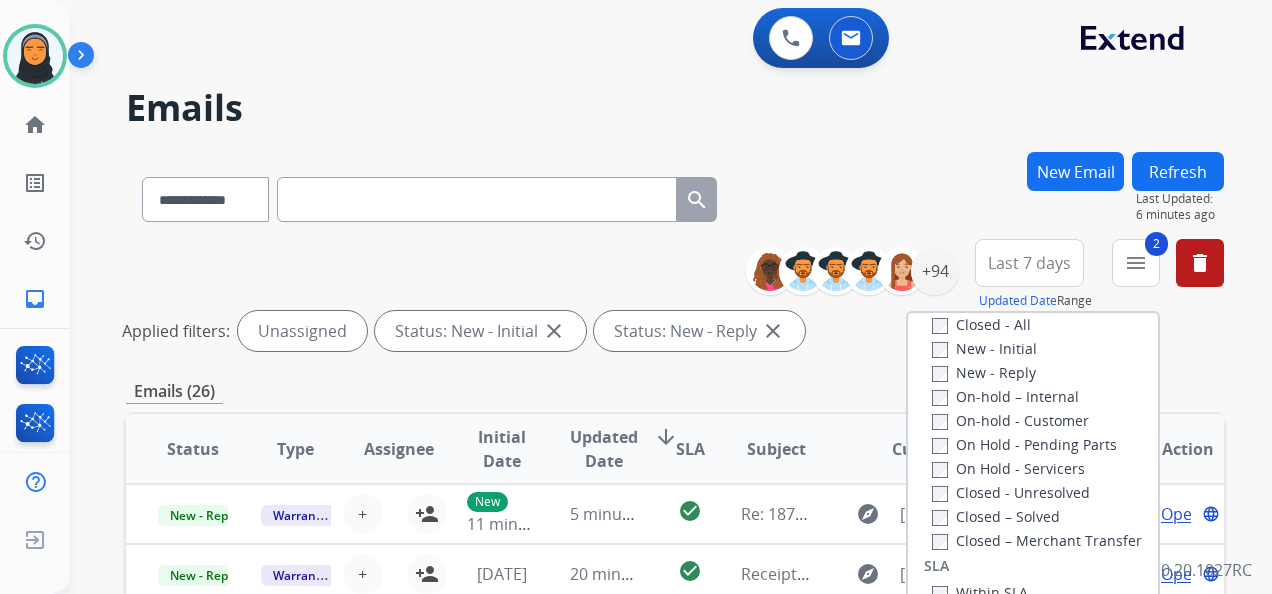 scroll, scrollTop: 328, scrollLeft: 0, axis: vertical 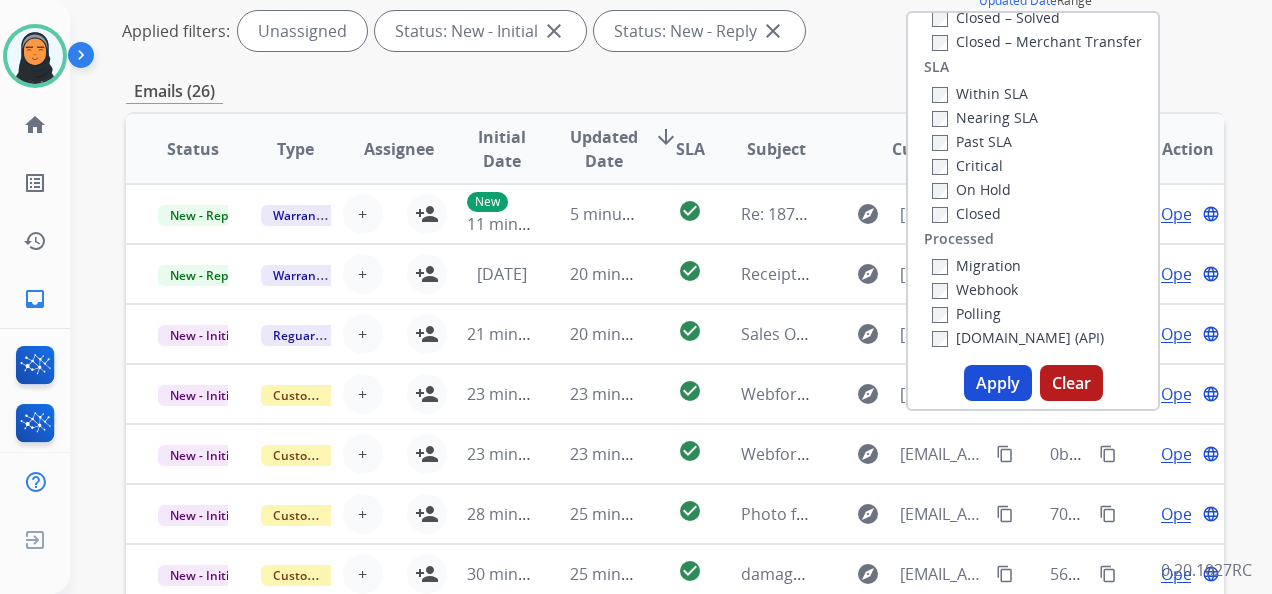 click on "Apply" at bounding box center [998, 383] 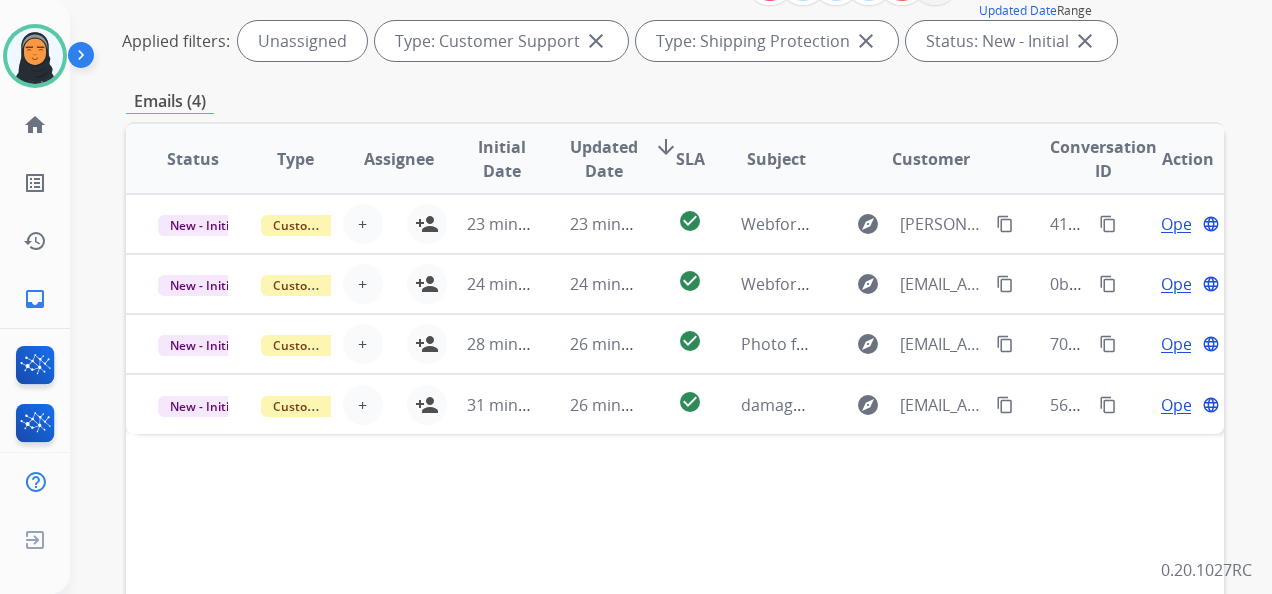 scroll, scrollTop: 292, scrollLeft: 0, axis: vertical 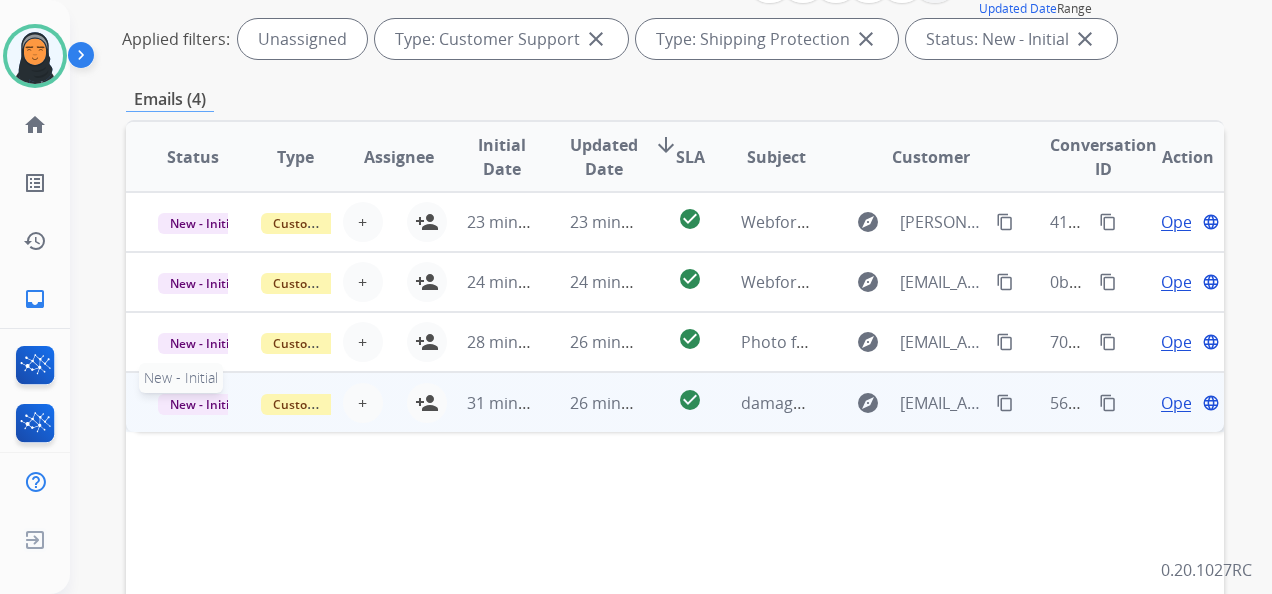 click on "New - Initial" at bounding box center [204, 404] 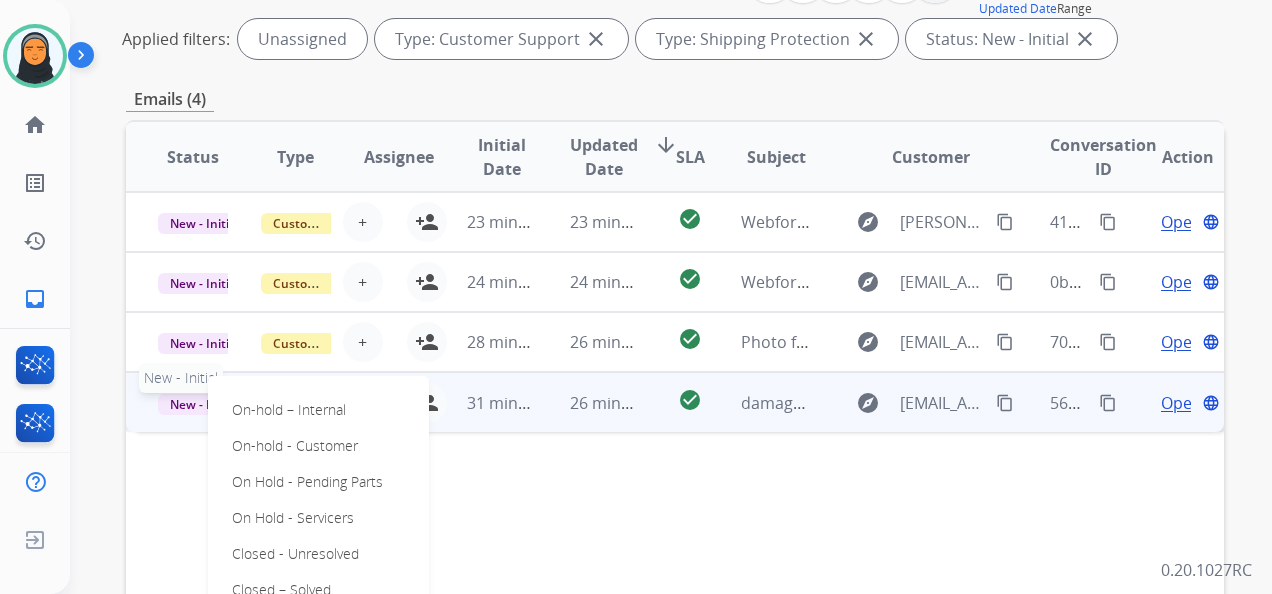 click on "New - Initial" at bounding box center [204, 404] 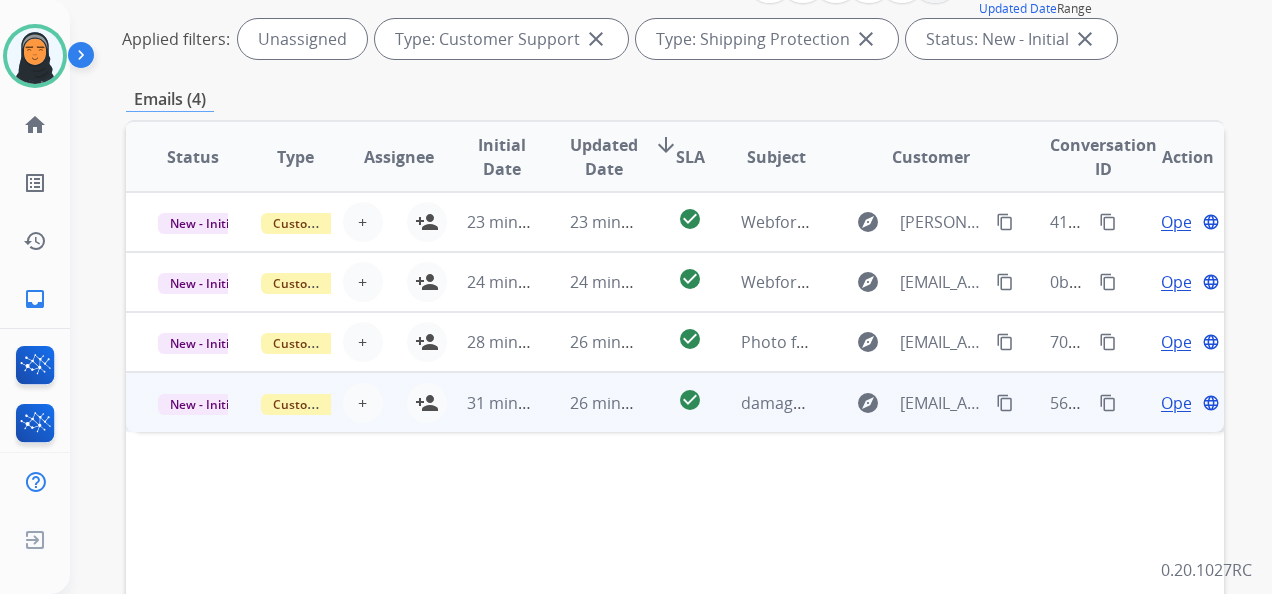 click on "31 minutes ago" at bounding box center [486, 402] 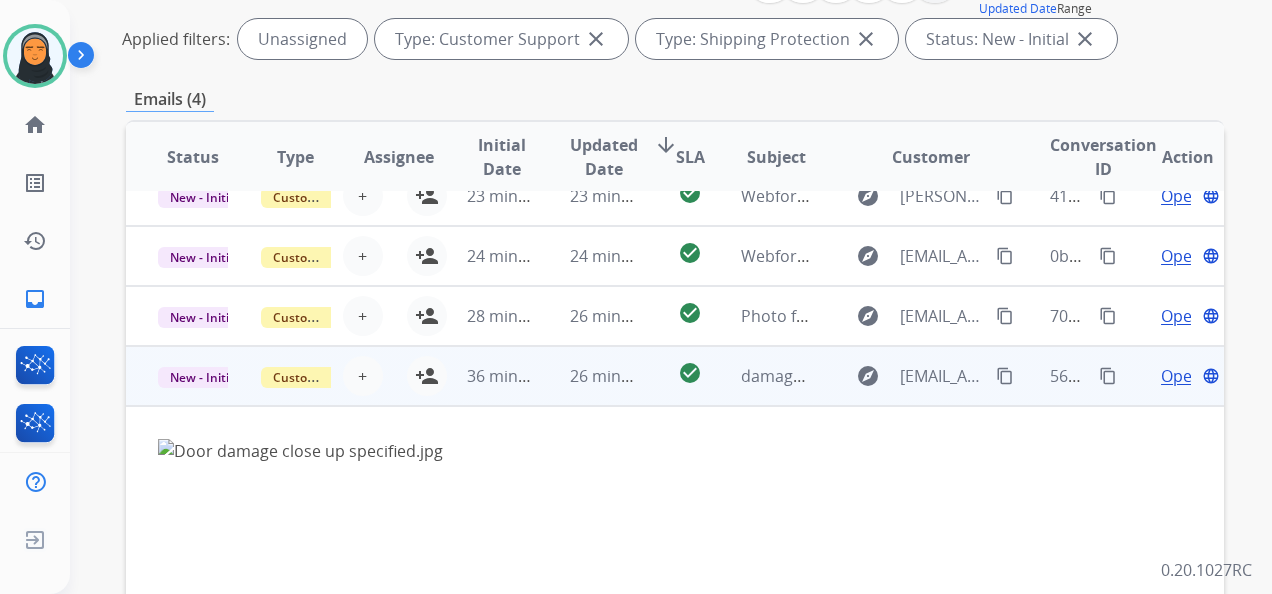 scroll, scrollTop: 0, scrollLeft: 0, axis: both 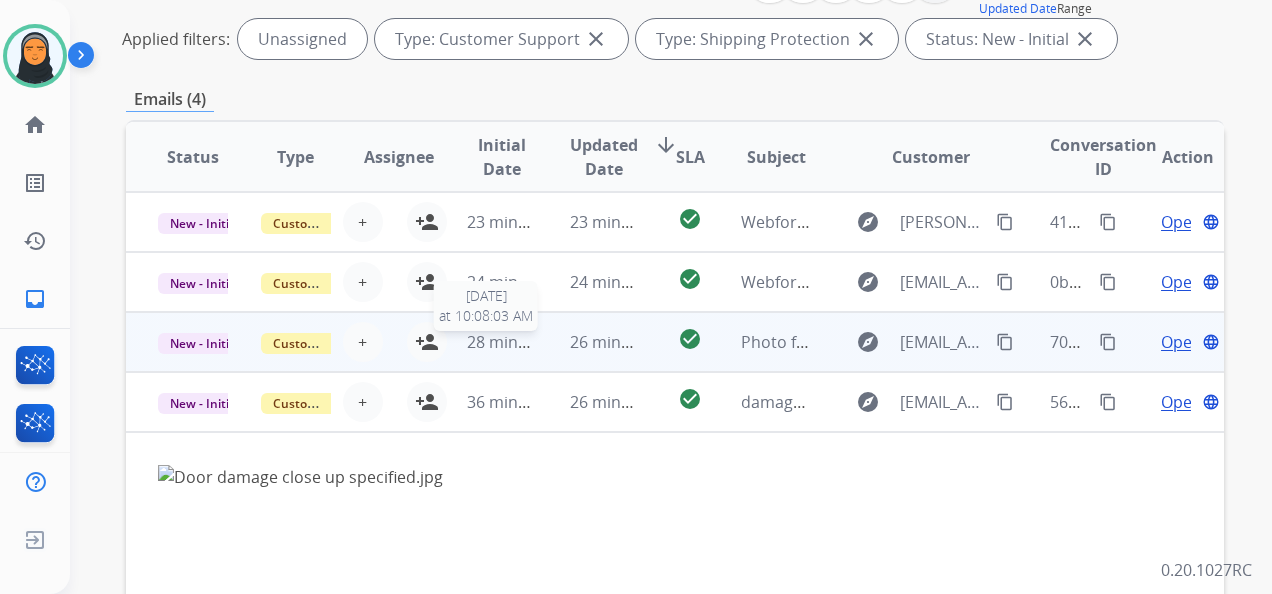 click on "28 minutes ago" at bounding box center [502, 342] 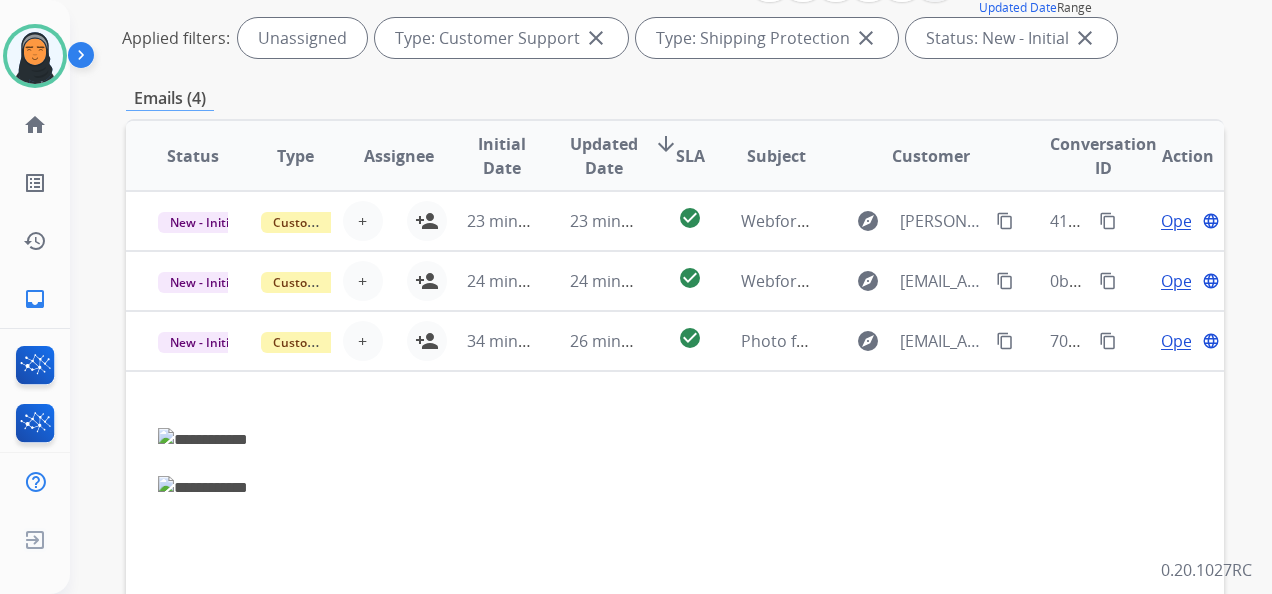scroll, scrollTop: 292, scrollLeft: 0, axis: vertical 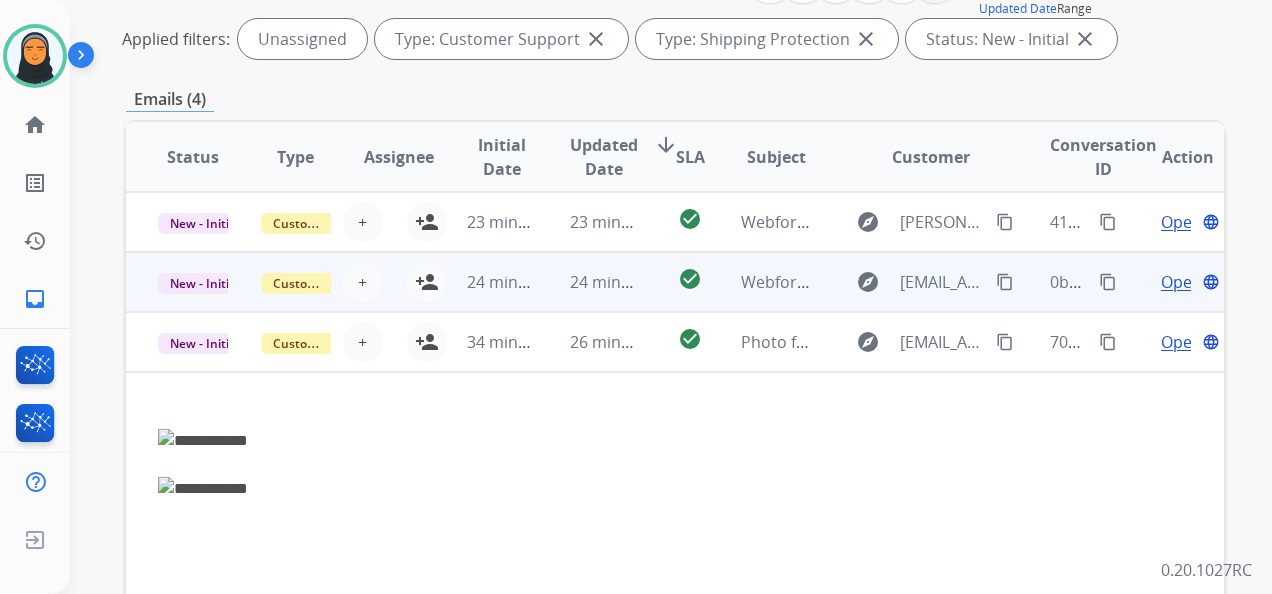 click on "24 minutes ago" at bounding box center (589, 282) 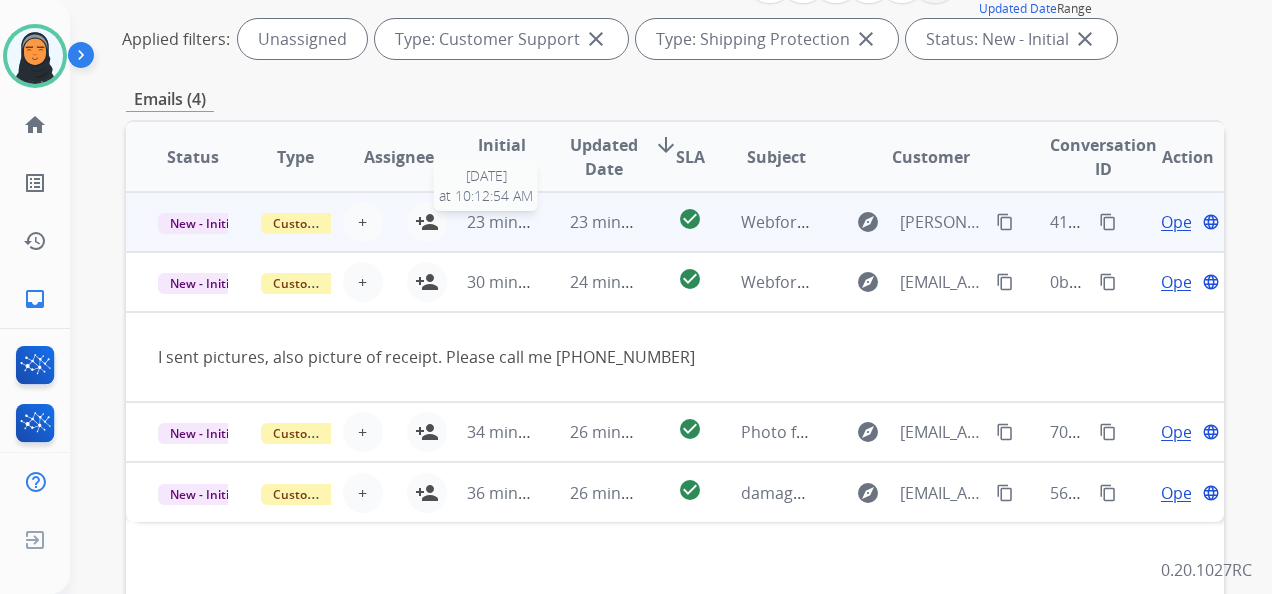 click on "23 minutes ago" at bounding box center (525, 222) 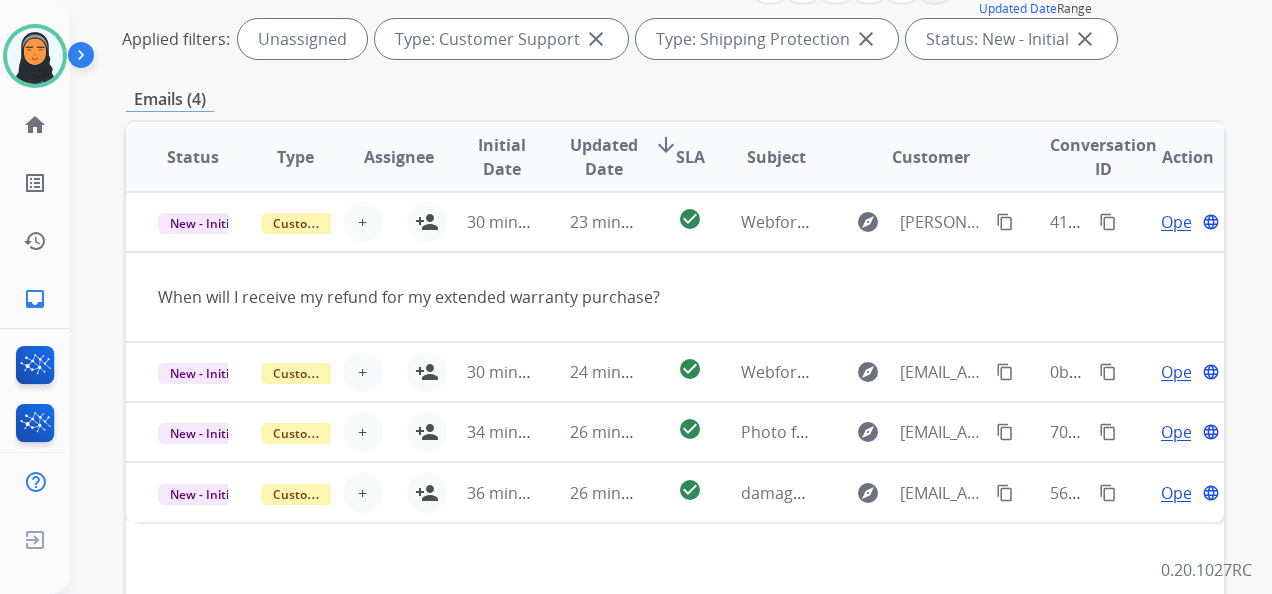 click on "Applied filters: Unassigned  Type: Customer Support  close  Type: Shipping Protection  close  Status: New - Initial  close" at bounding box center (671, 39) 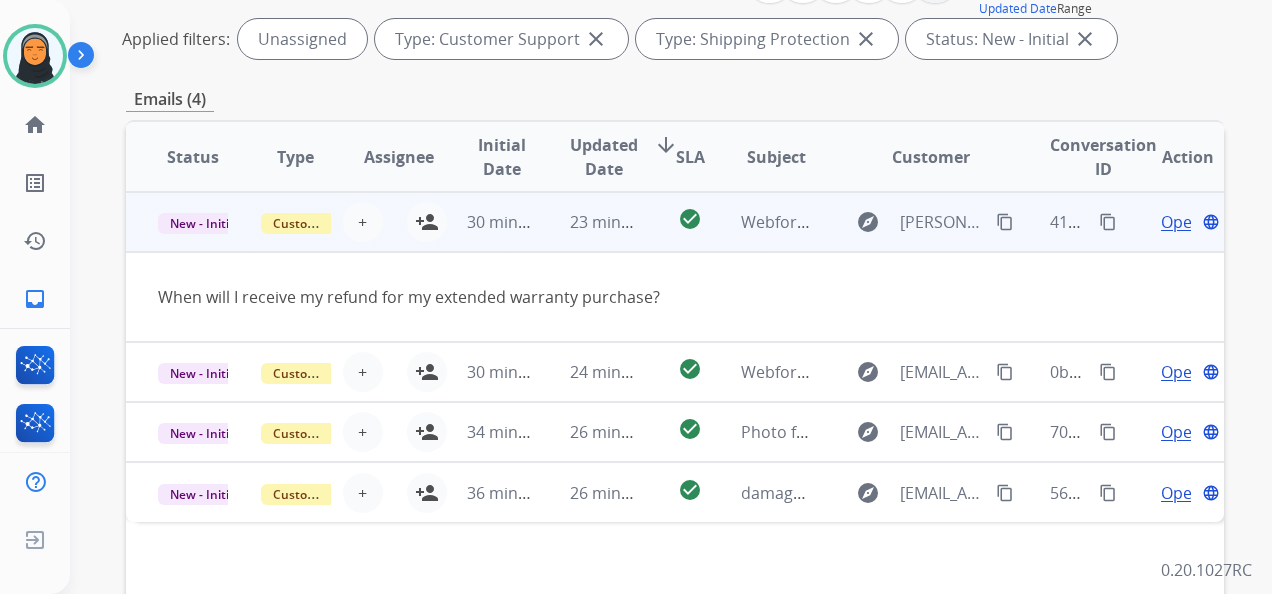 click on "30 minutes ago" at bounding box center (486, 222) 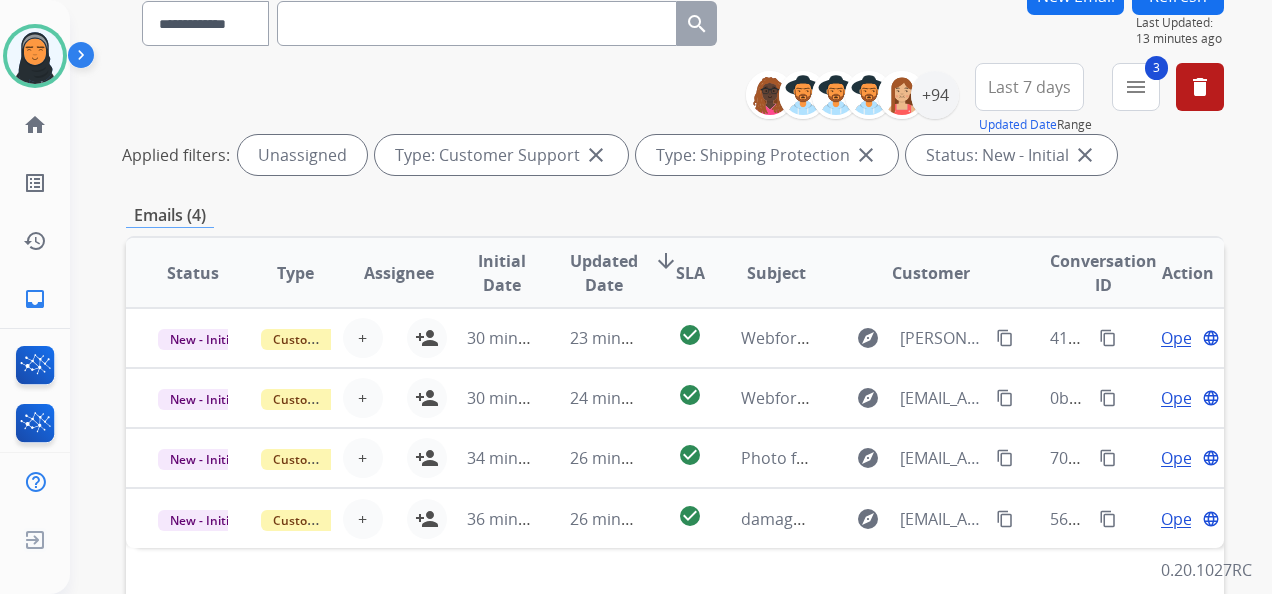 scroll, scrollTop: 0, scrollLeft: 0, axis: both 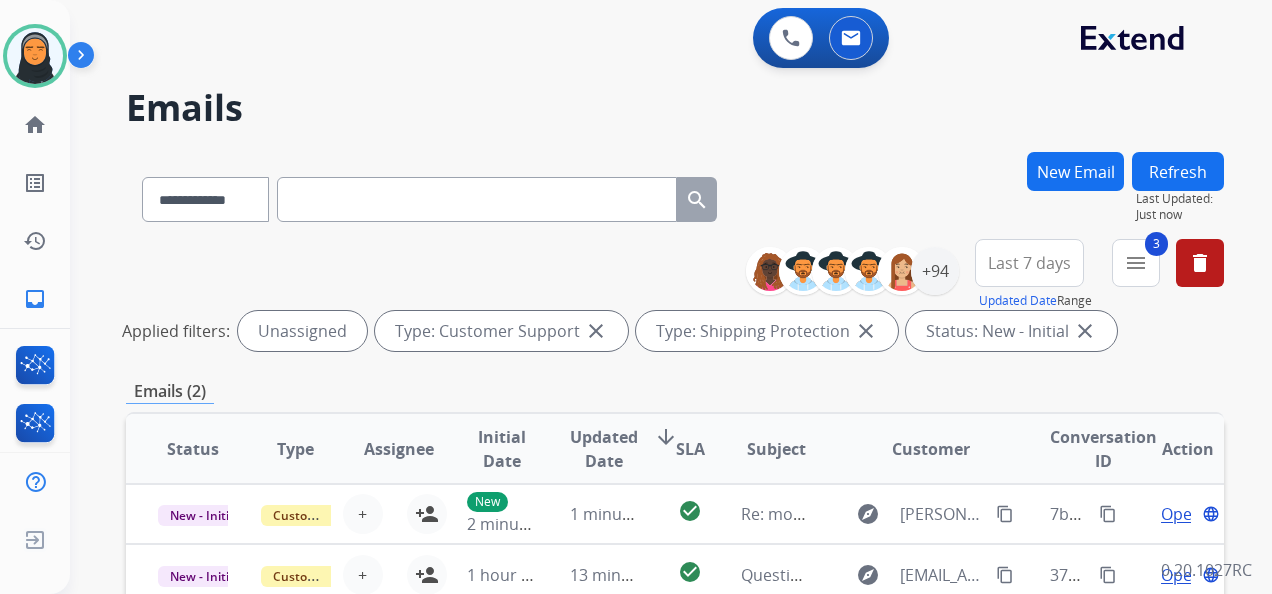click on "Refresh" at bounding box center [1178, 171] 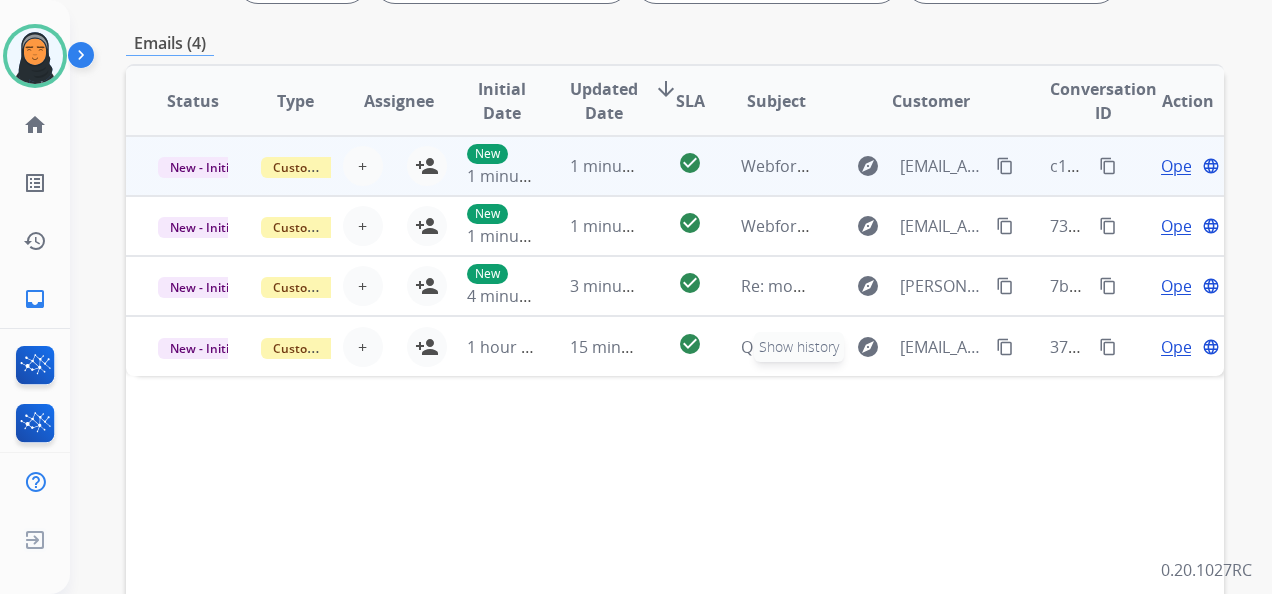 scroll, scrollTop: 300, scrollLeft: 0, axis: vertical 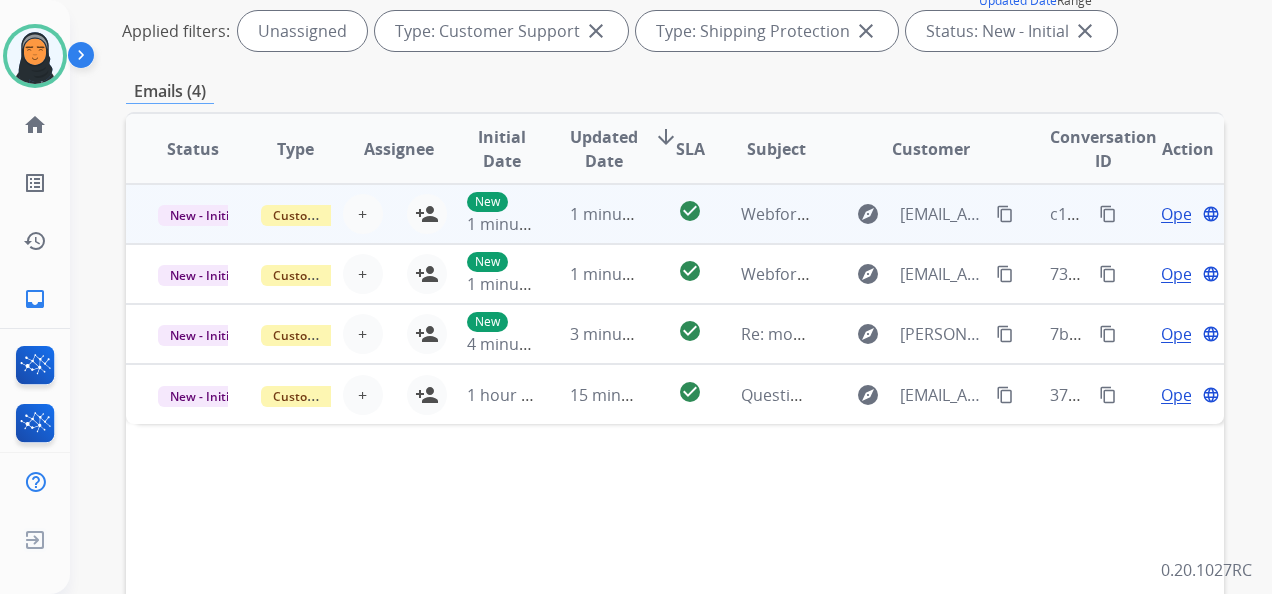 click on "1 minute ago" at bounding box center [589, 214] 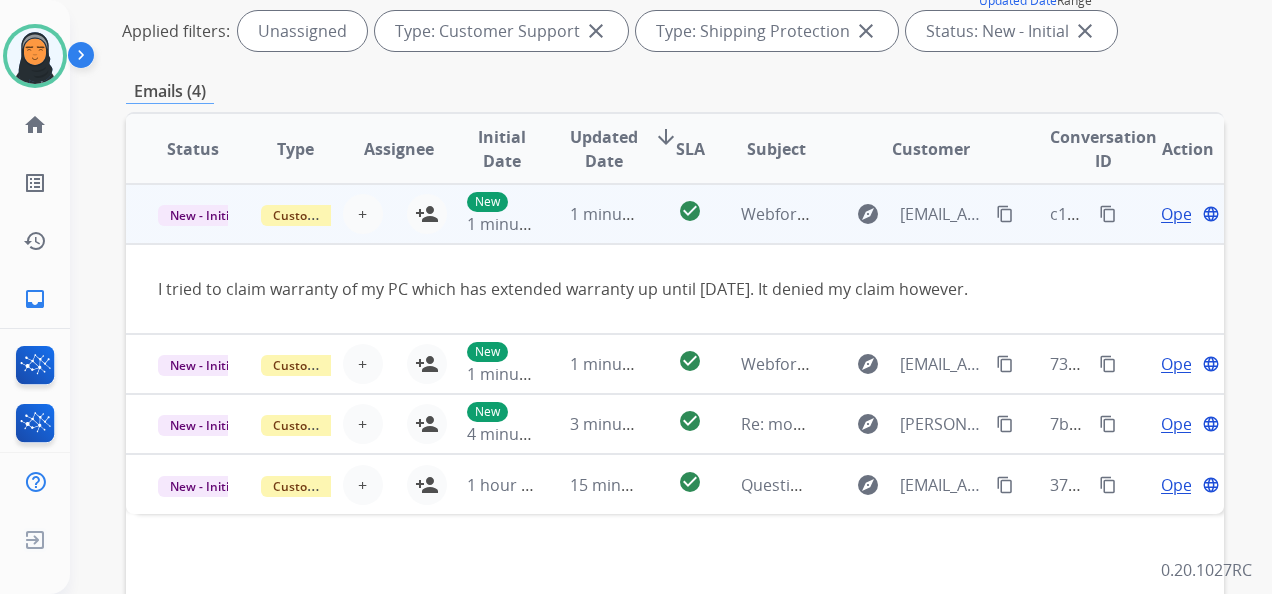 click on "New 1 minute ago" at bounding box center [486, 214] 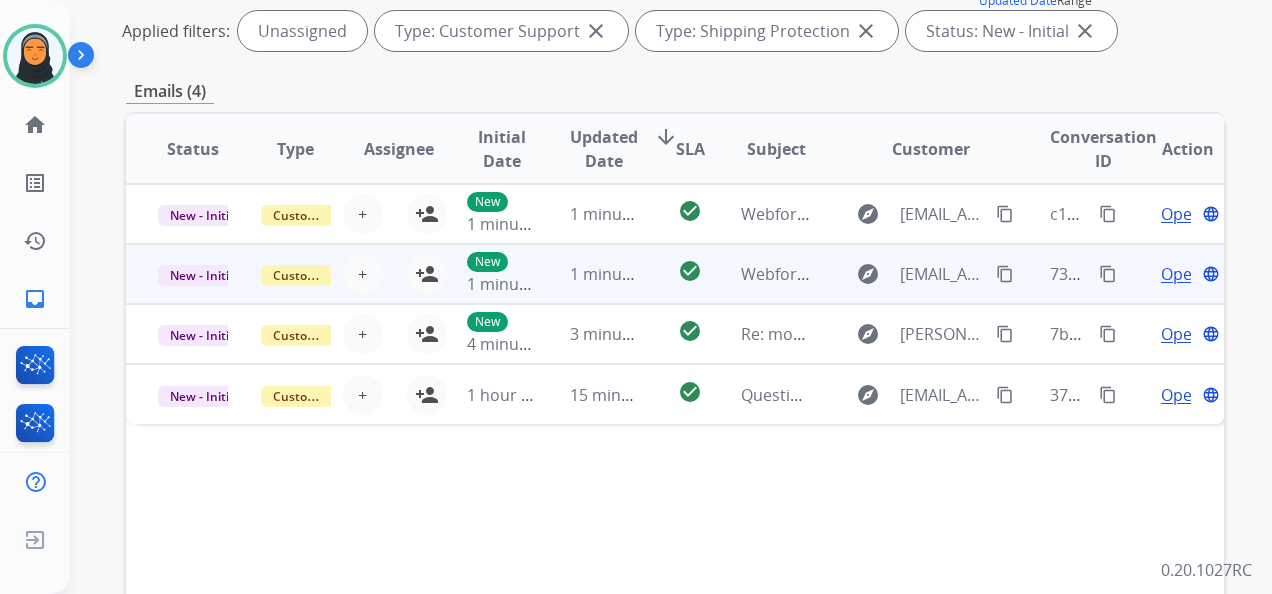 click on "1 minute ago" at bounding box center (589, 274) 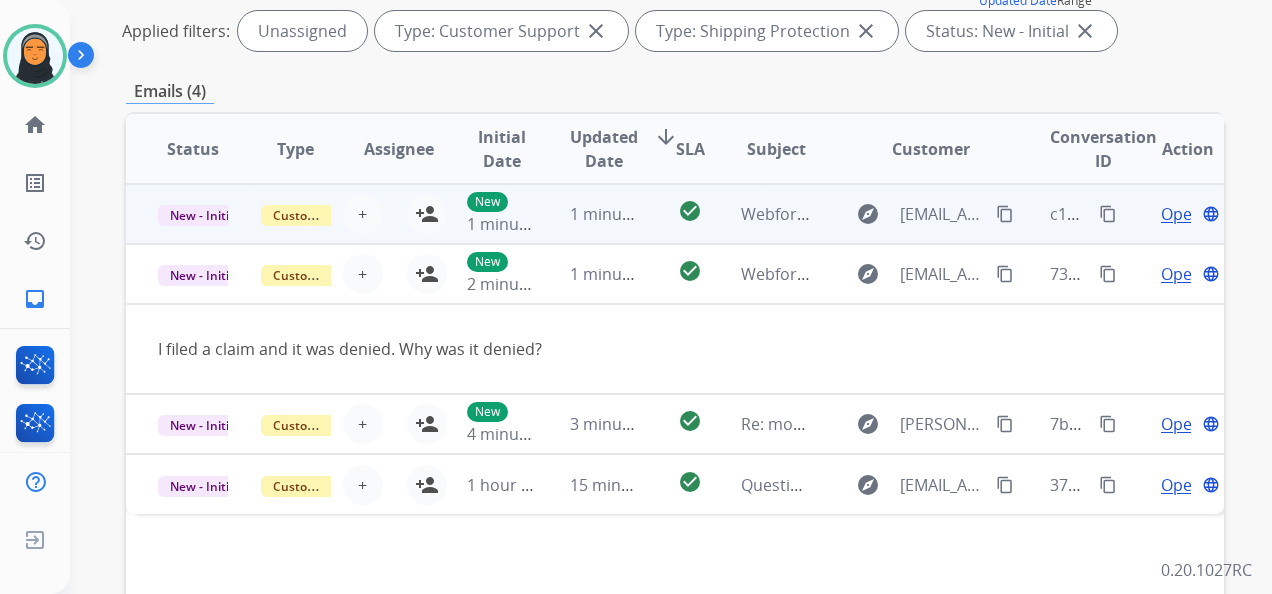 click on "1 minute ago" at bounding box center [589, 214] 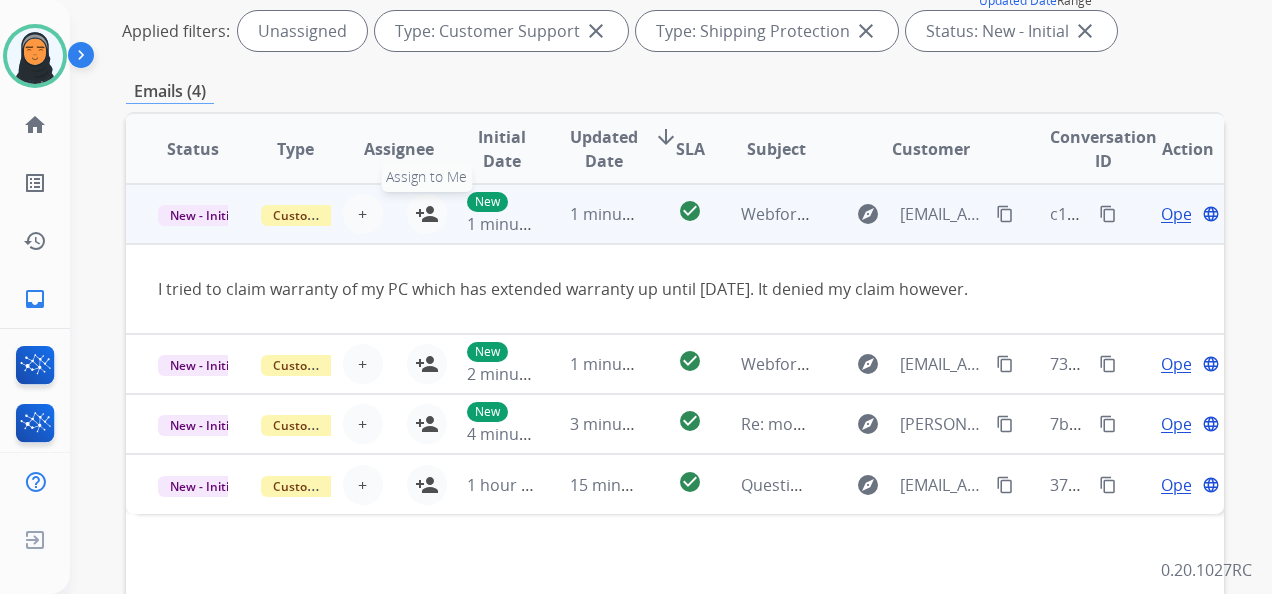 click on "person_add" at bounding box center (427, 214) 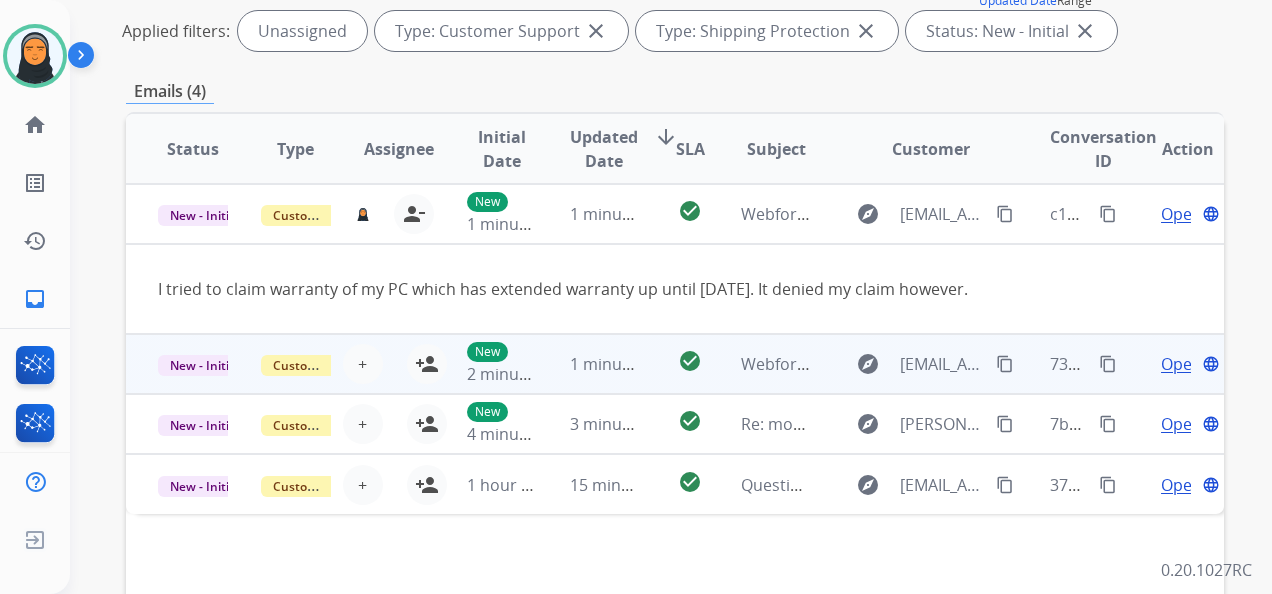 click on "1 minute ago" at bounding box center (589, 364) 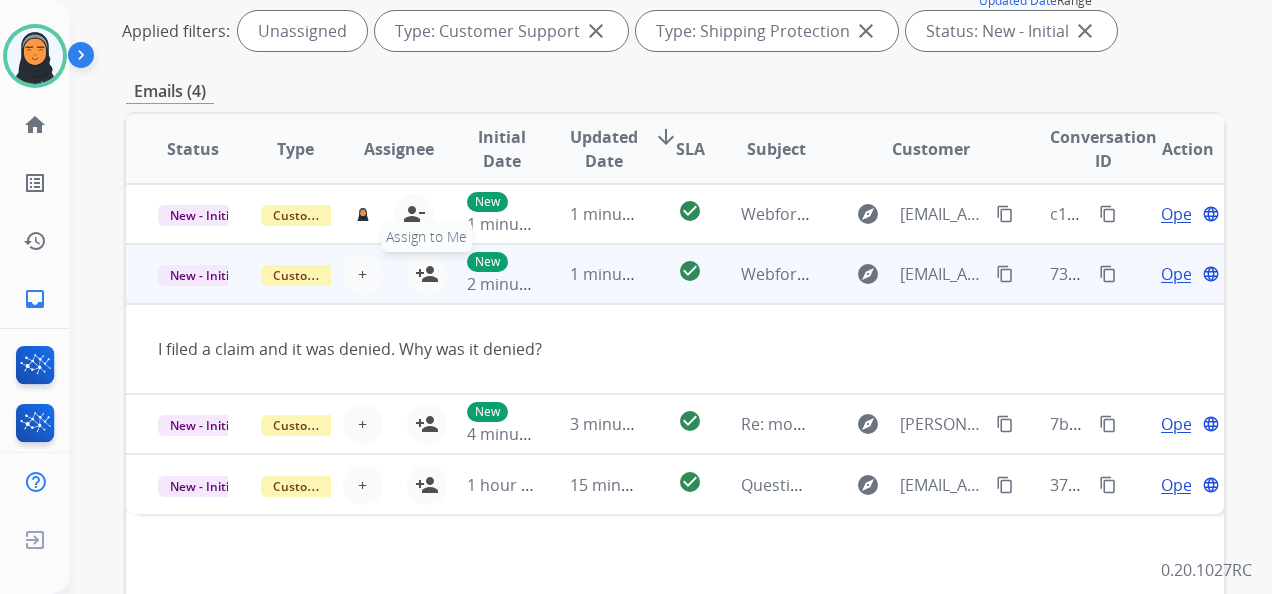 click on "person_add" at bounding box center (427, 274) 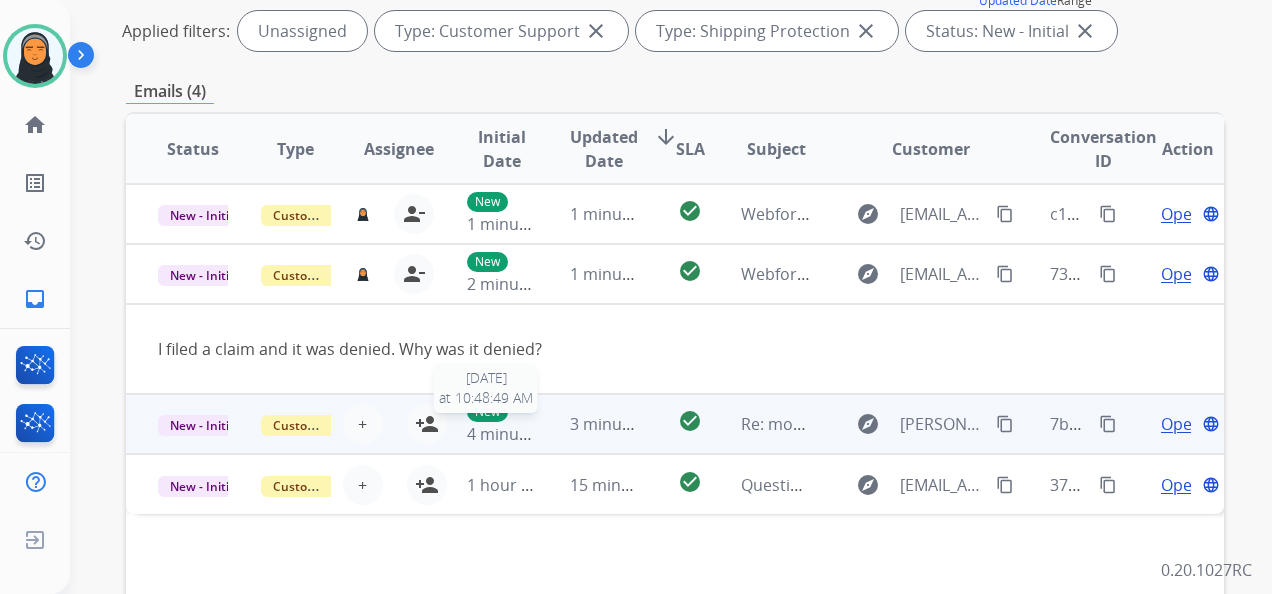 click on "4 minutes ago" at bounding box center (520, 434) 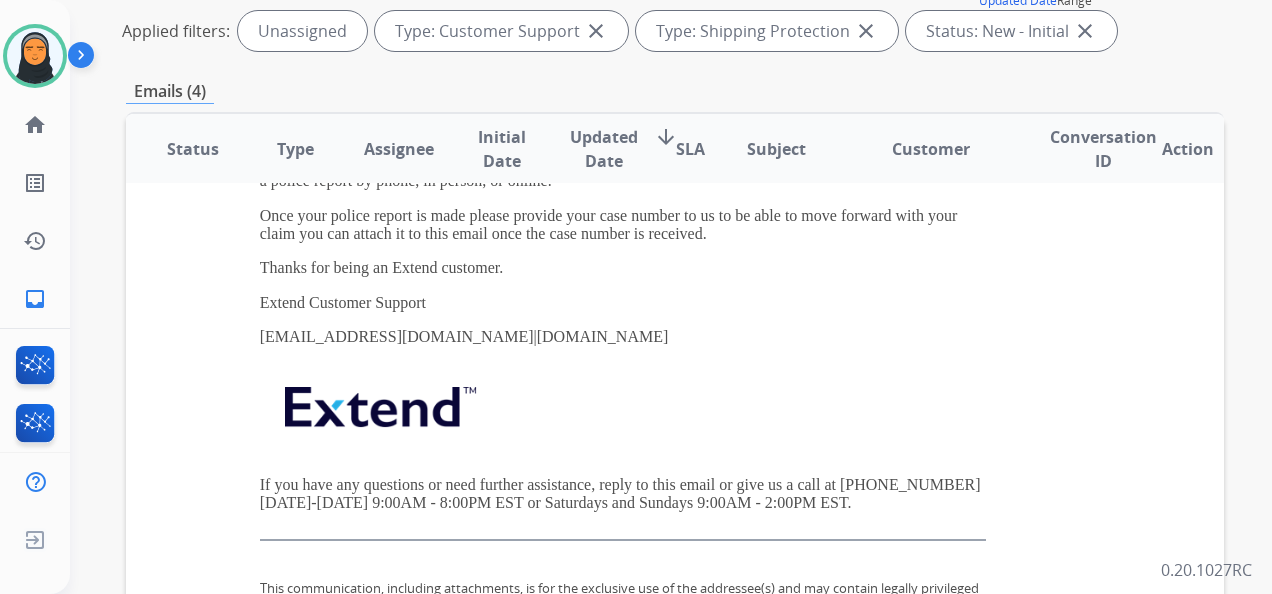 scroll, scrollTop: 887, scrollLeft: 0, axis: vertical 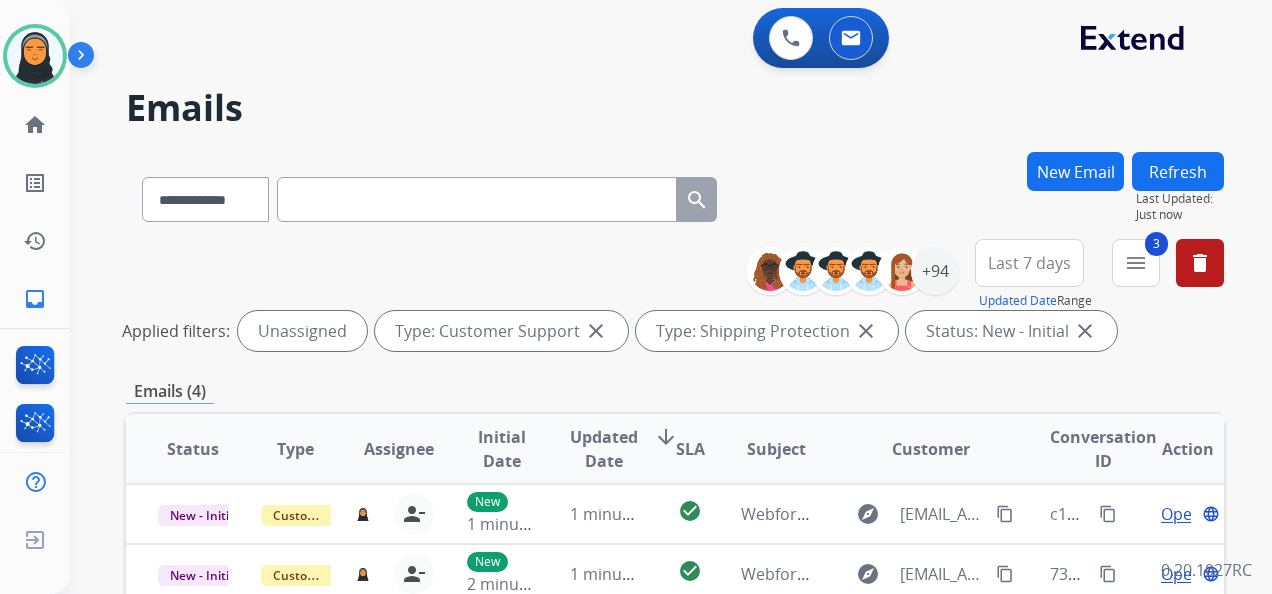 click on "Refresh" at bounding box center [1178, 171] 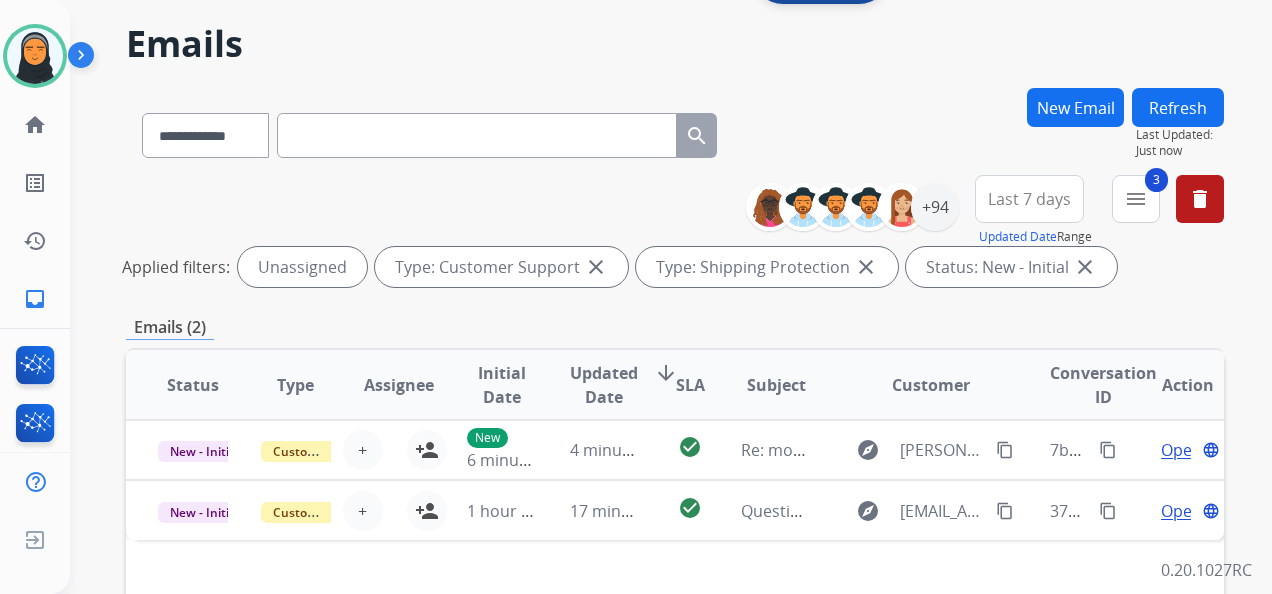 scroll, scrollTop: 200, scrollLeft: 0, axis: vertical 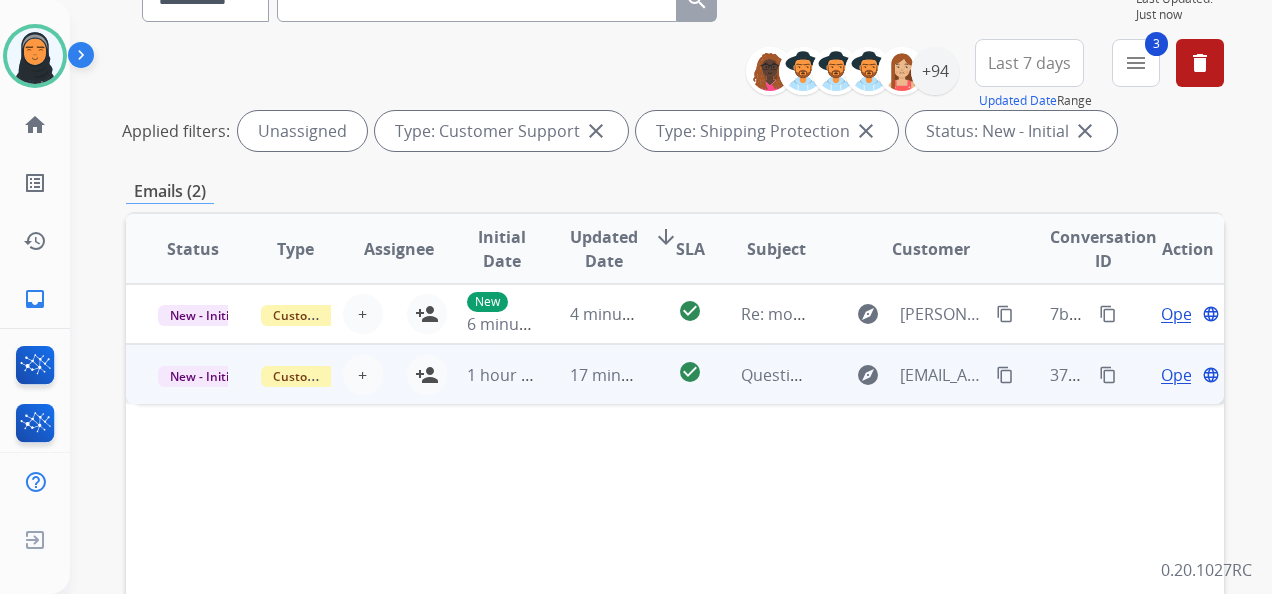 click on "17 minutes ago" at bounding box center [589, 374] 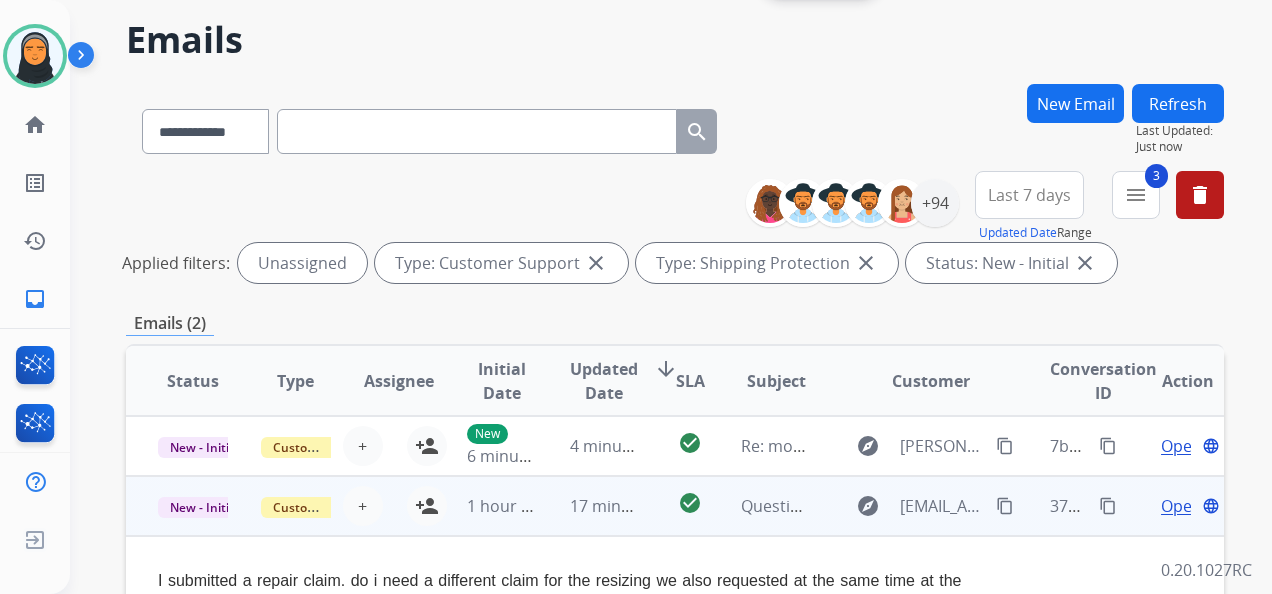 scroll, scrollTop: 100, scrollLeft: 0, axis: vertical 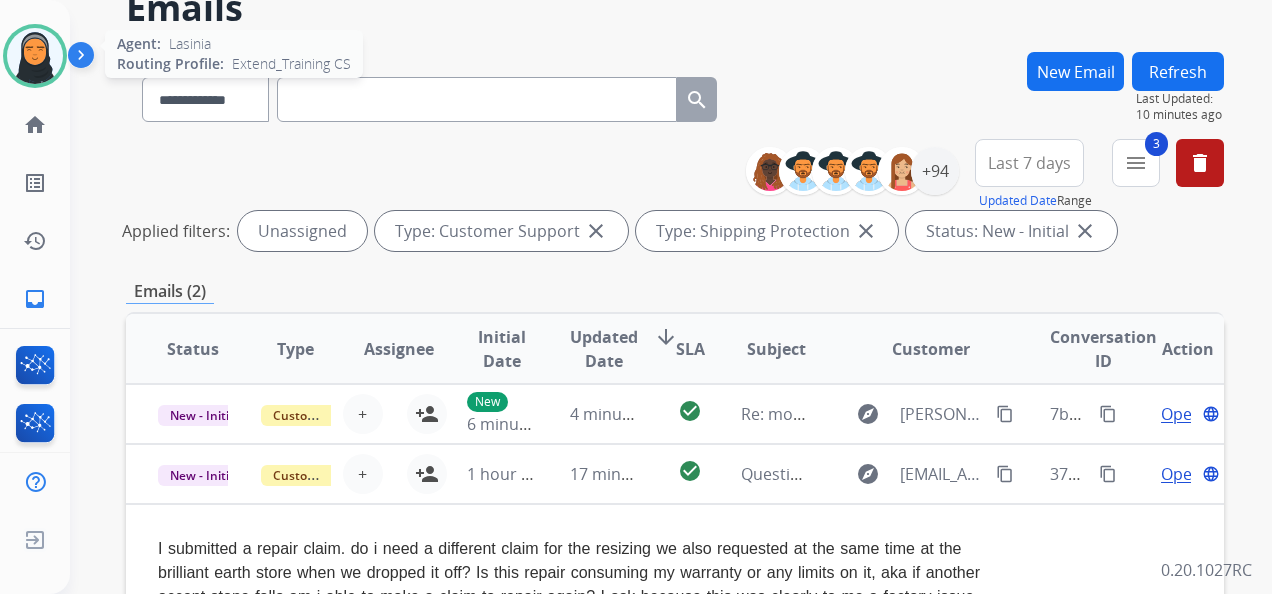 click at bounding box center [35, 56] 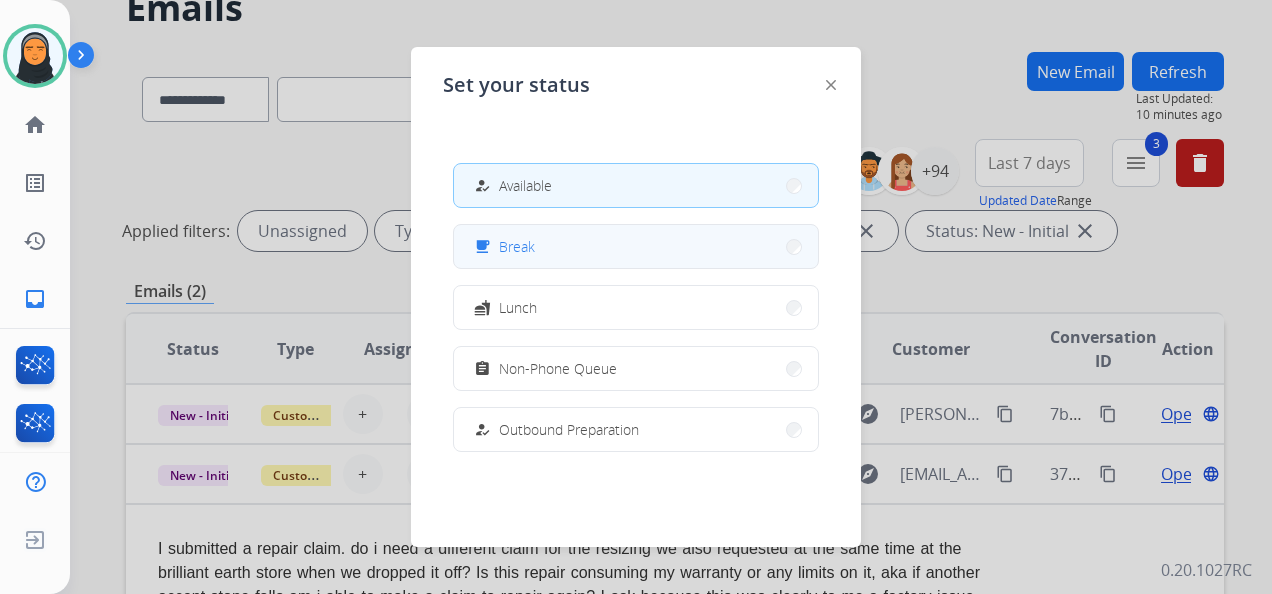 click on "free_breakfast Break" at bounding box center [636, 246] 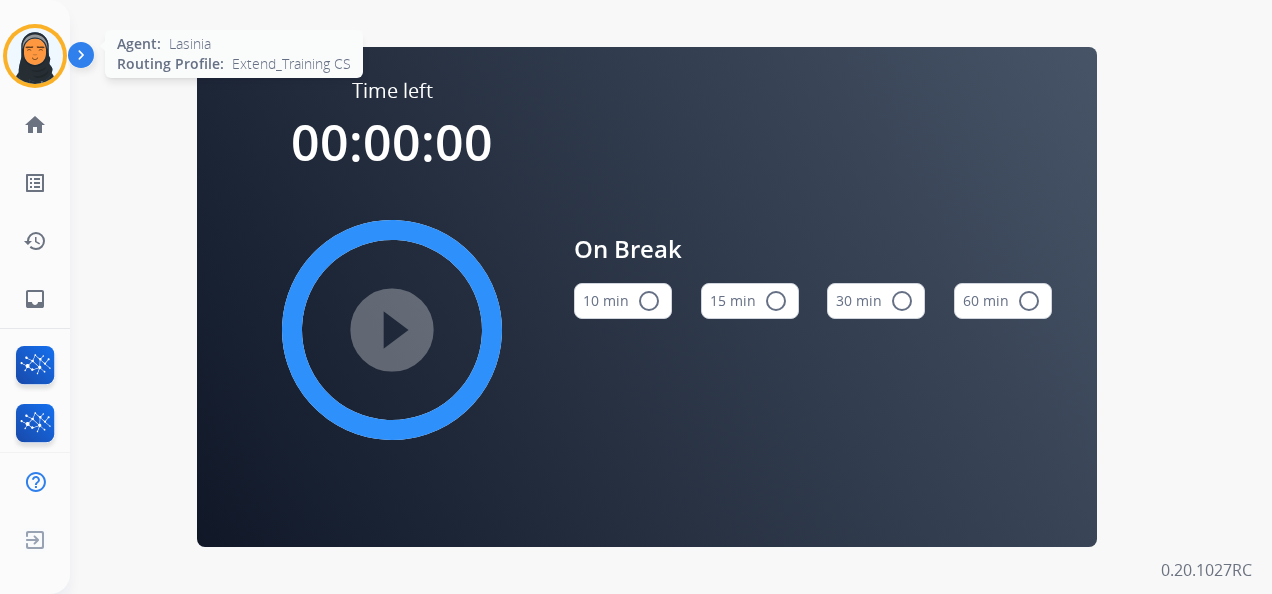 click at bounding box center (35, 56) 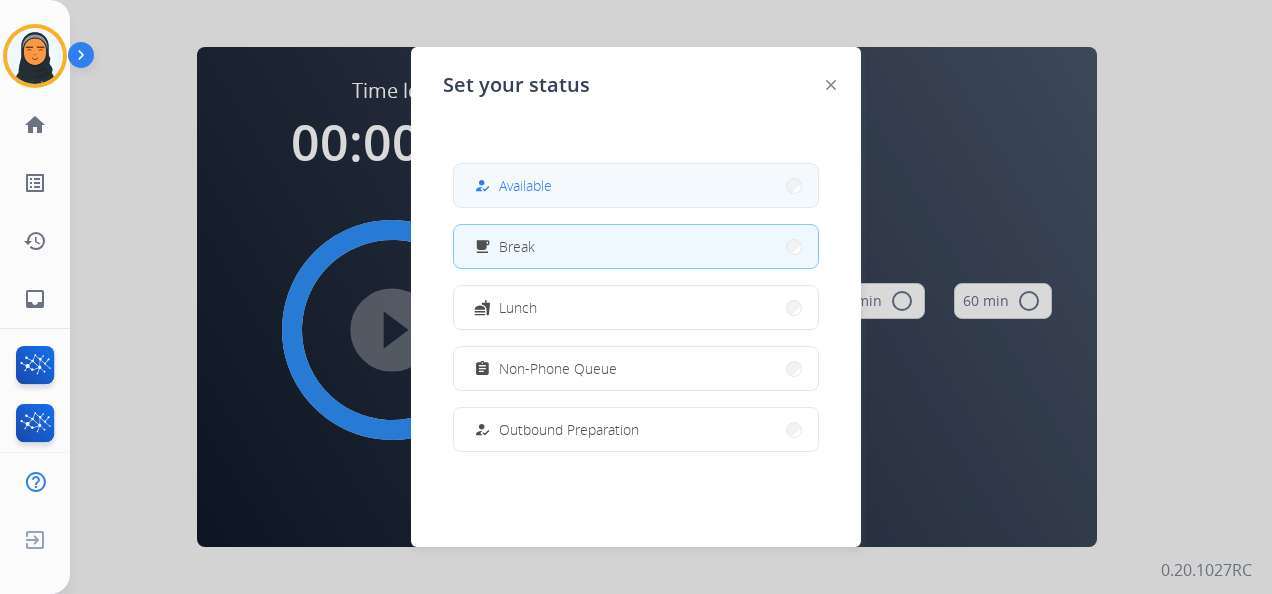 click on "how_to_reg Available" at bounding box center (636, 185) 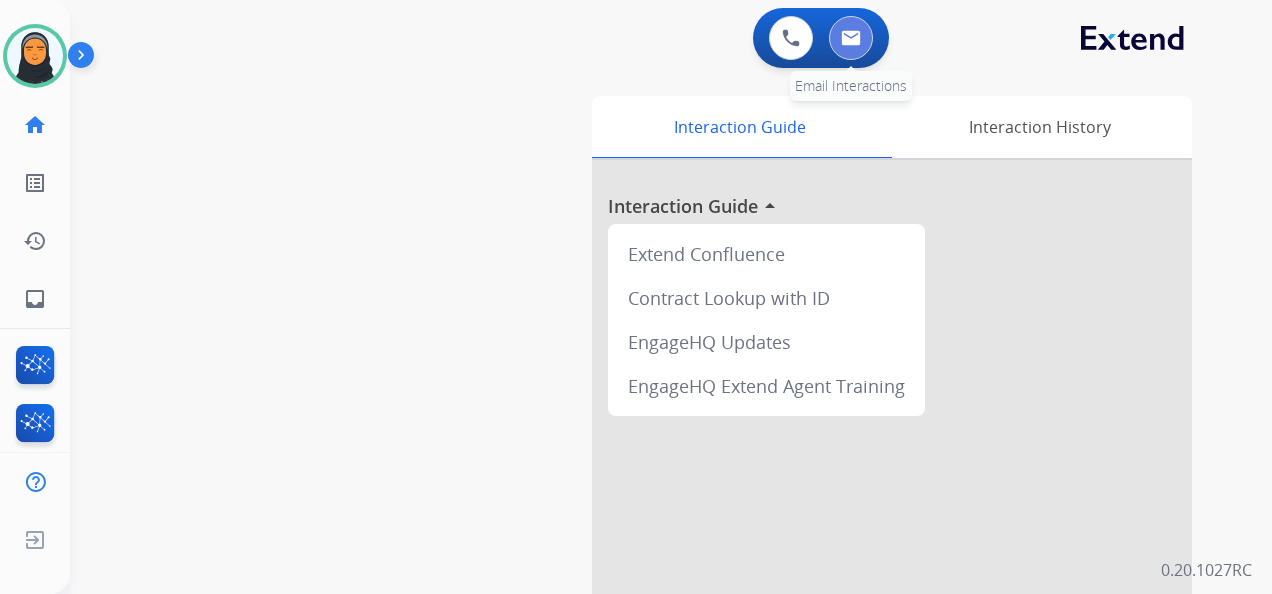 click at bounding box center (851, 38) 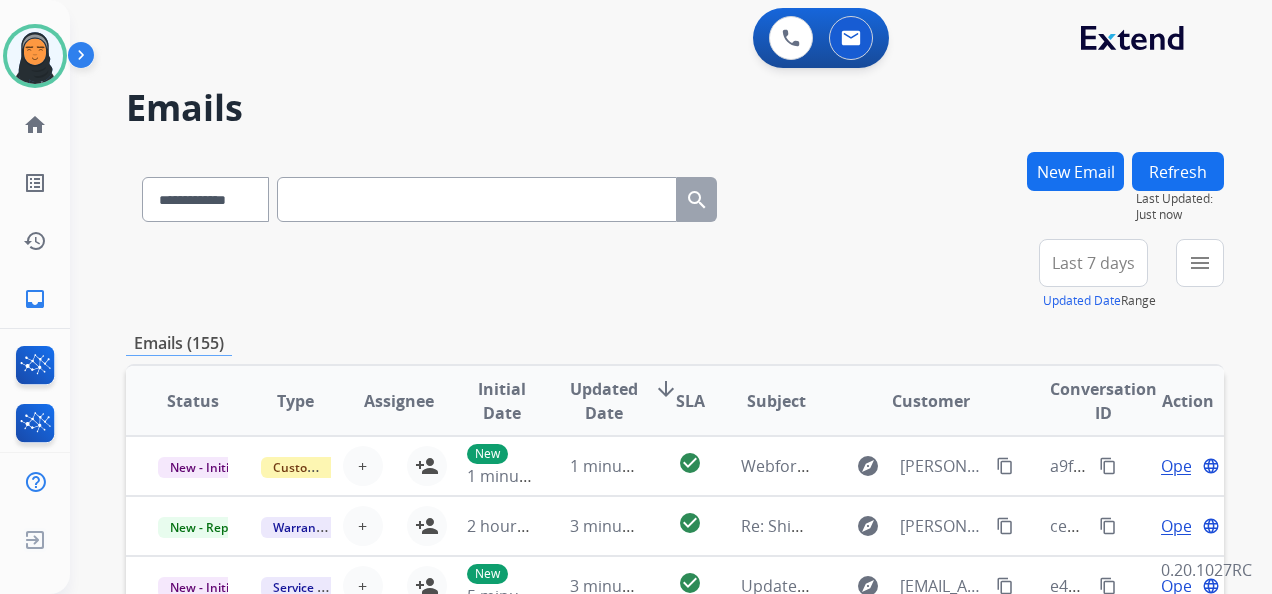click on "New Email" at bounding box center [1075, 171] 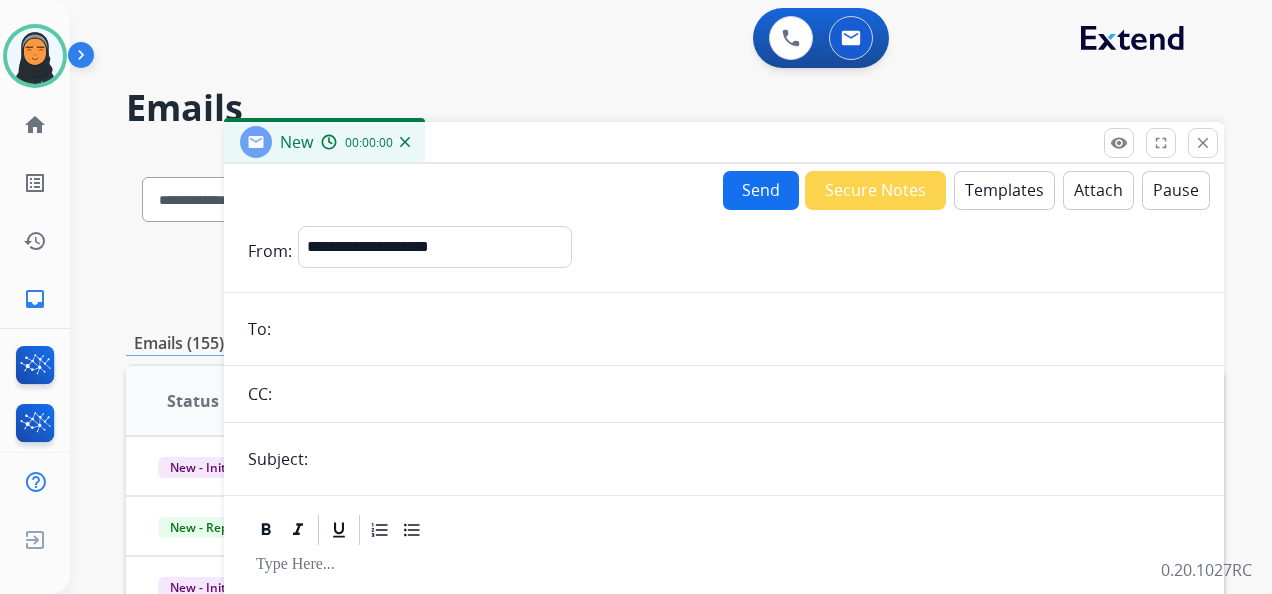 click on "Templates" at bounding box center [1004, 190] 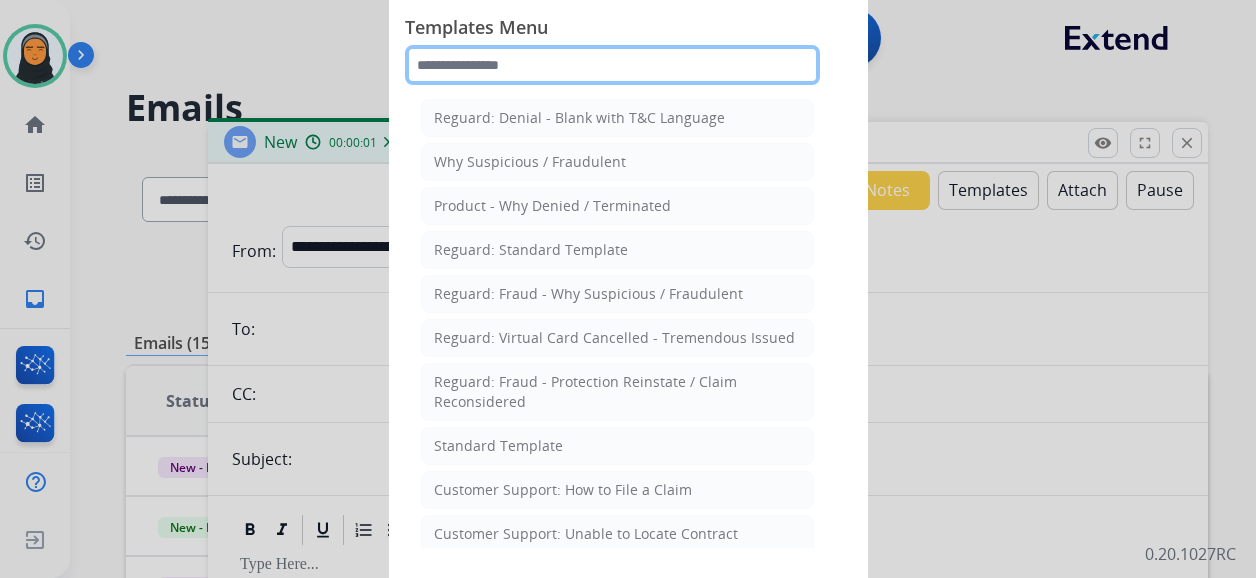 click 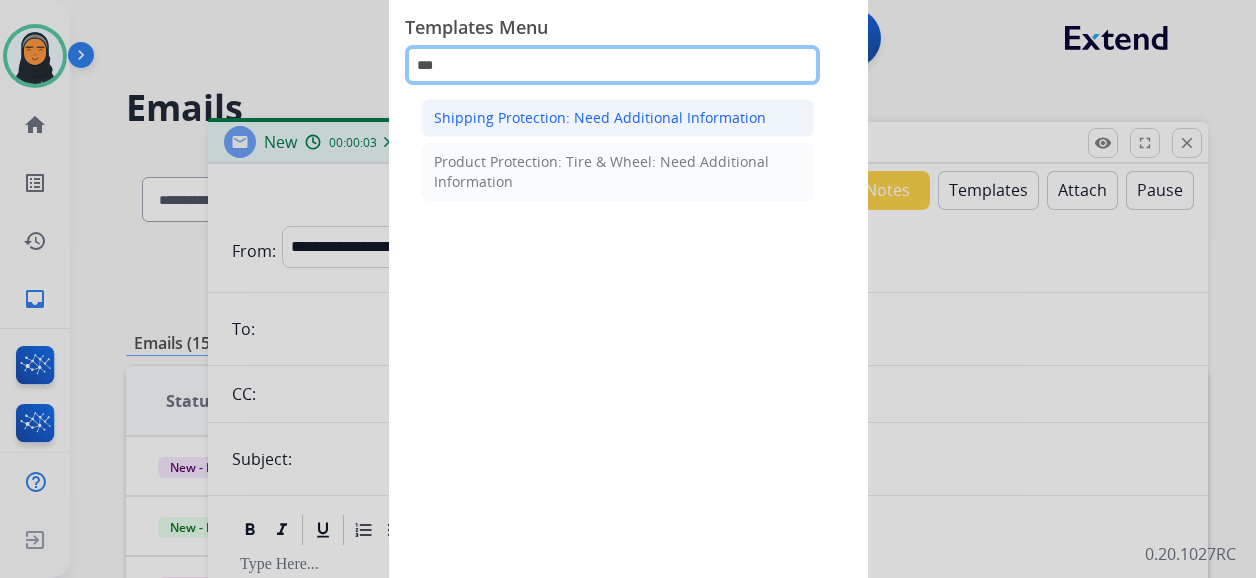 type on "***" 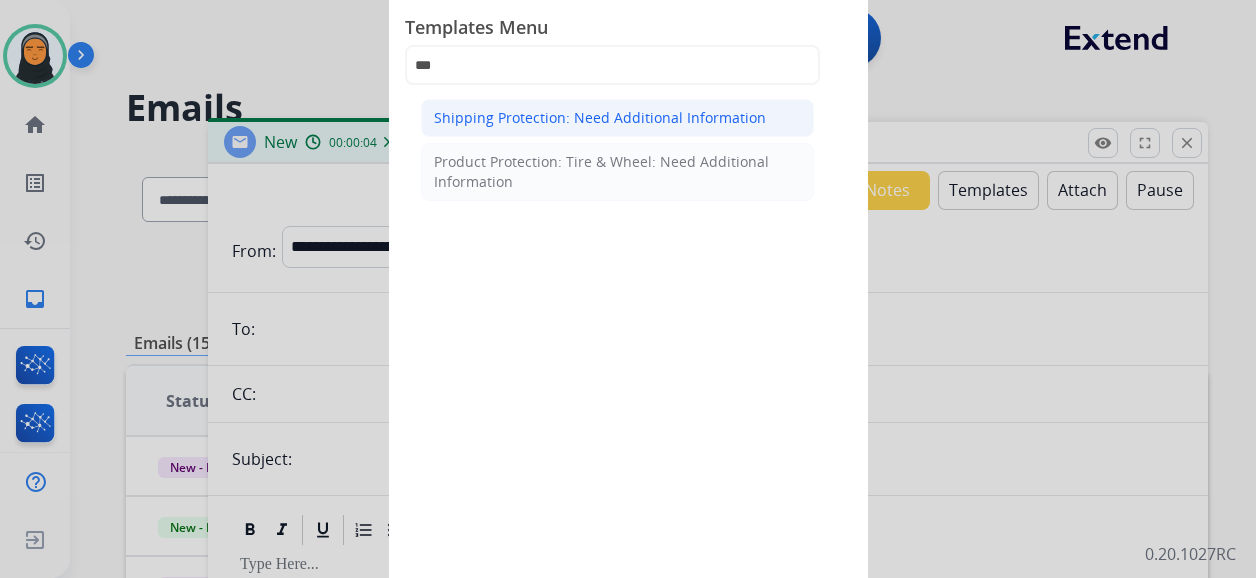 click on "Shipping Protection: Need Additional Information" 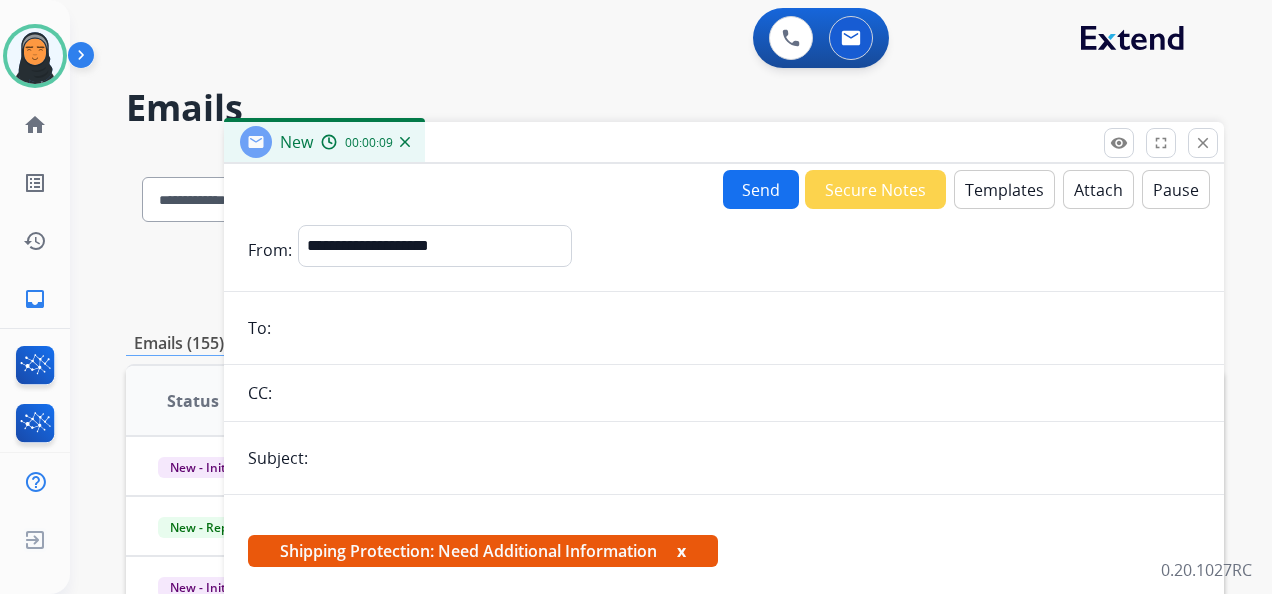 click on "**********" at bounding box center [724, 753] 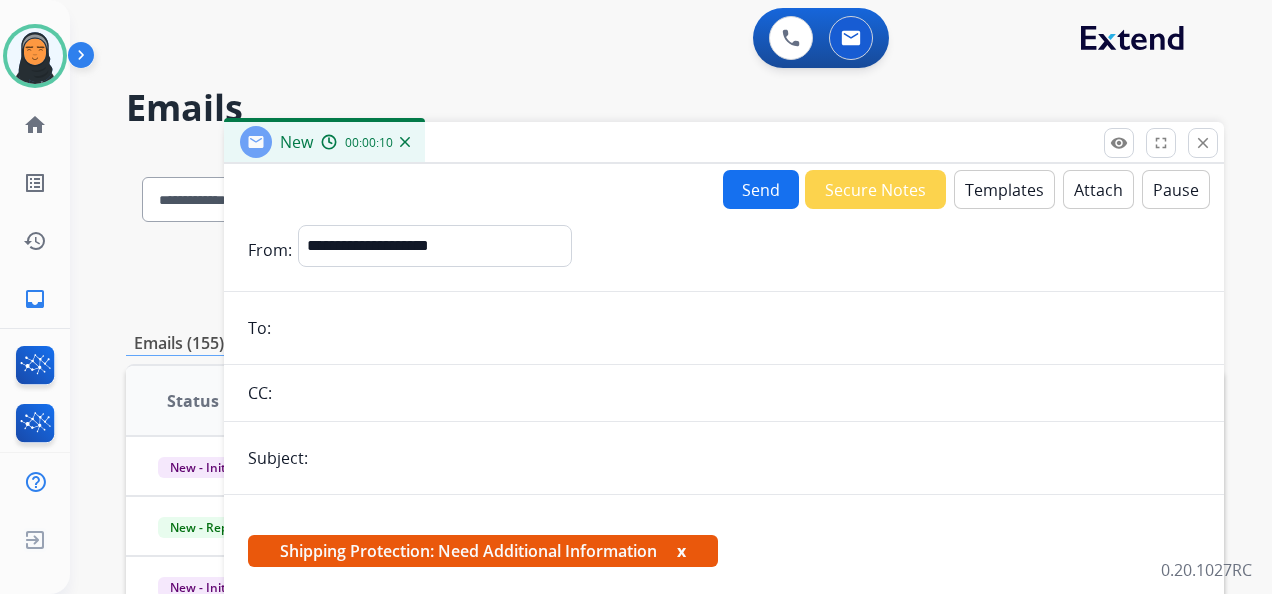 drag, startPoint x: 389, startPoint y: 306, endPoint x: 336, endPoint y: 331, distance: 58.60034 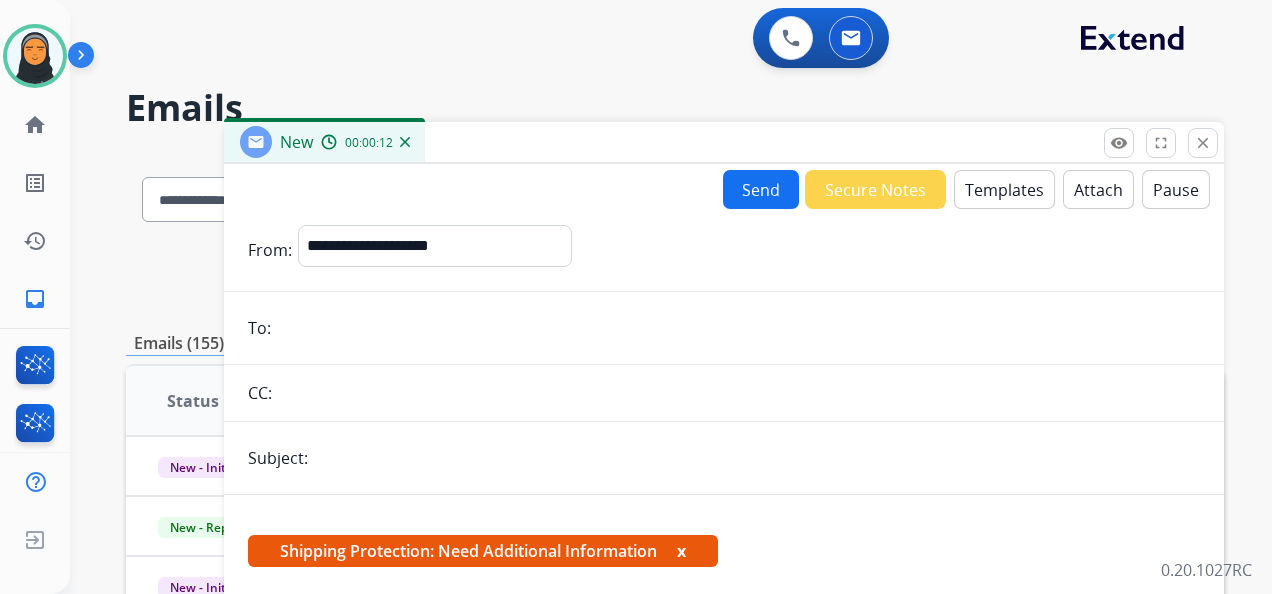 paste on "**********" 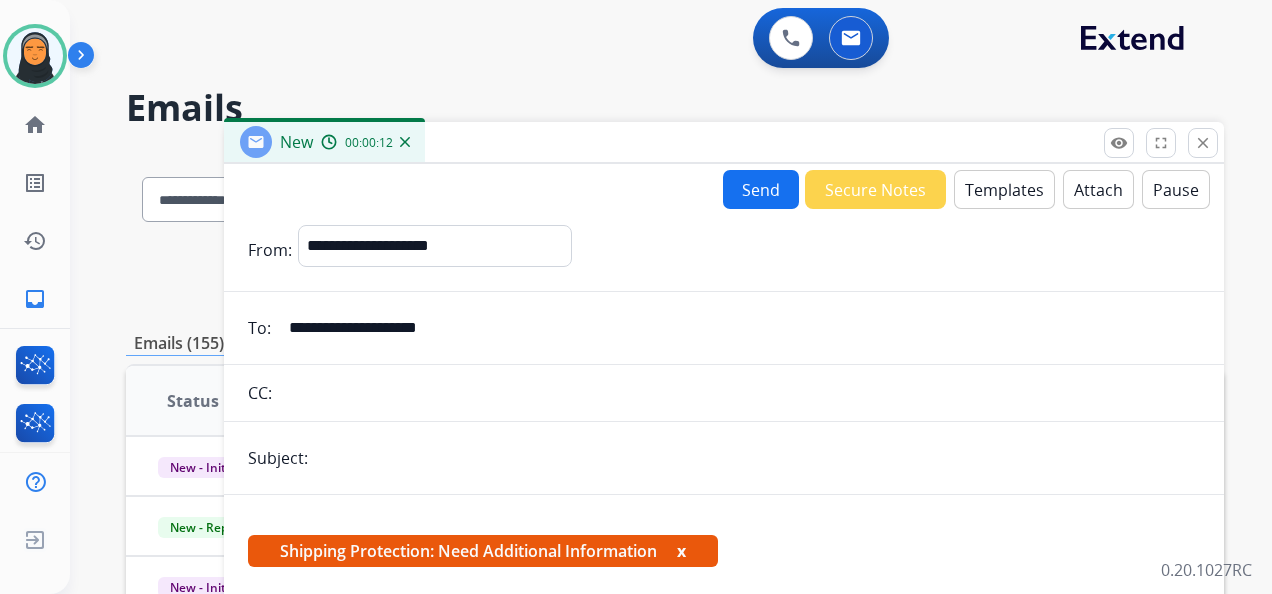 type on "**********" 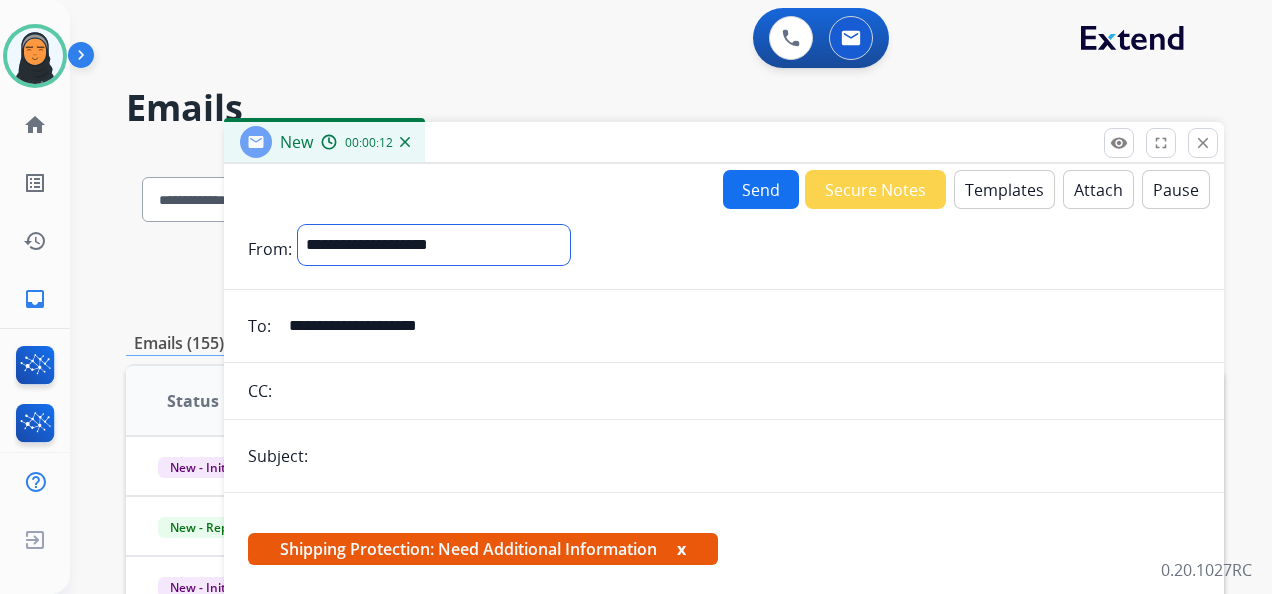 click on "**********" at bounding box center (434, 245) 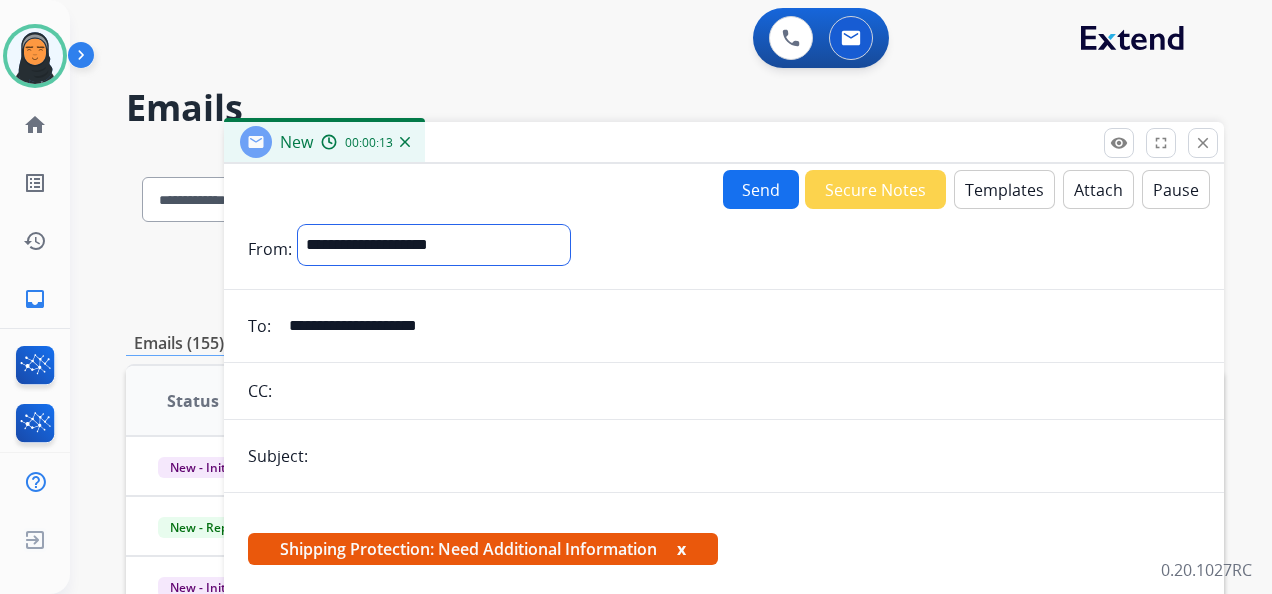 select on "**********" 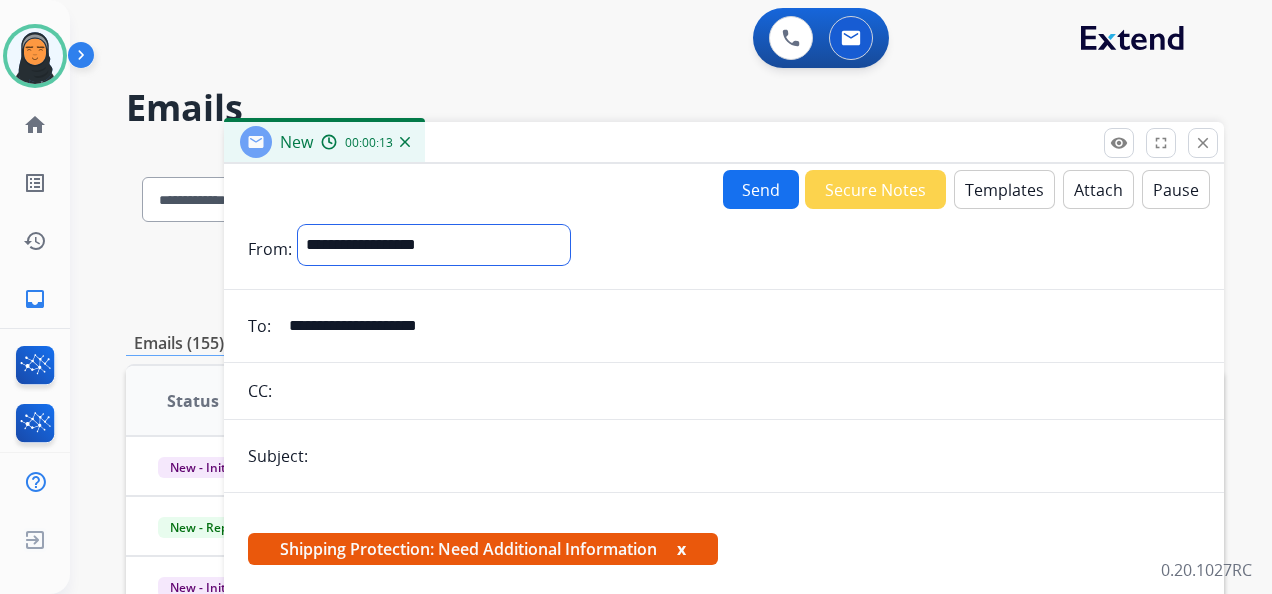 click on "**********" at bounding box center (434, 245) 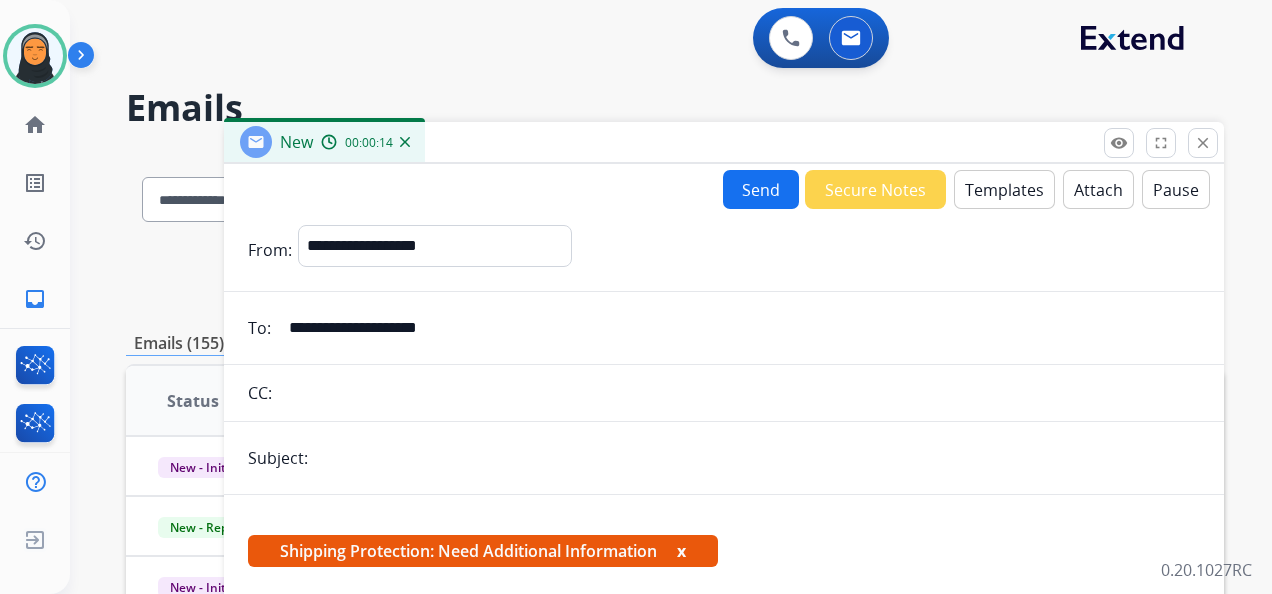 click at bounding box center [757, 458] 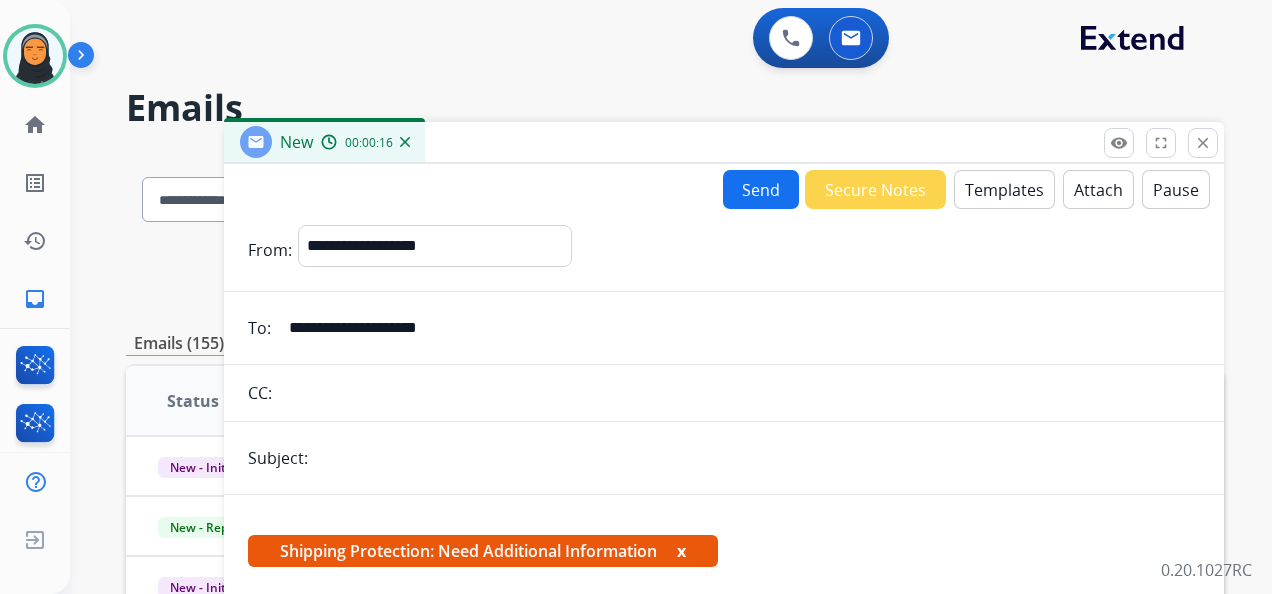 type on "**********" 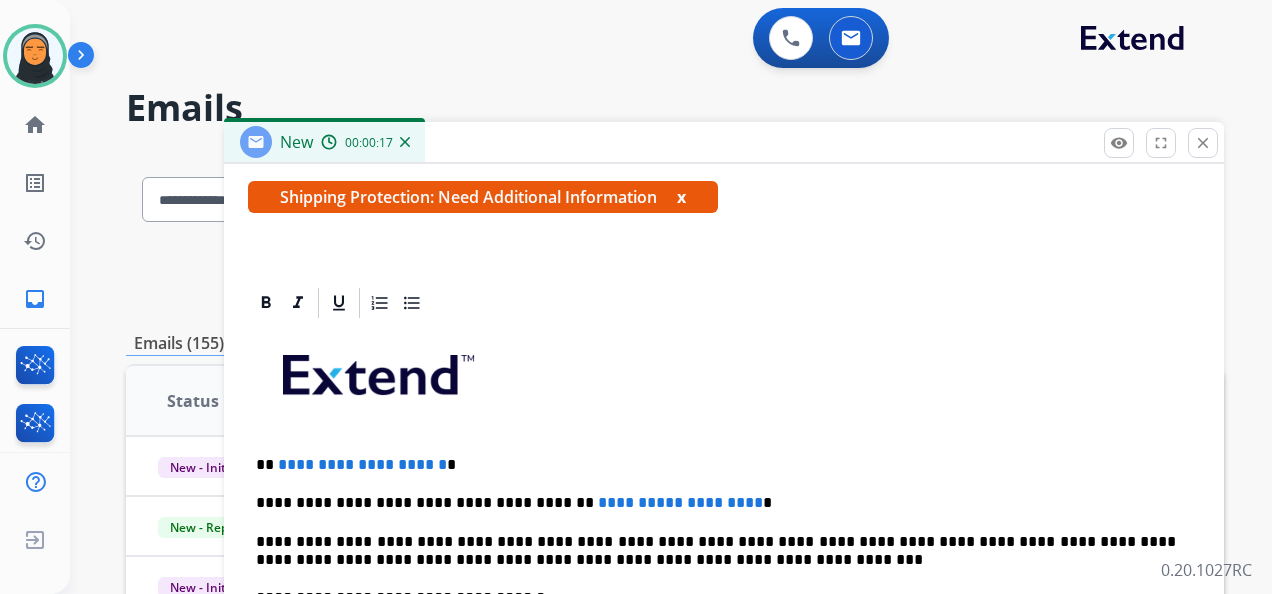 scroll, scrollTop: 383, scrollLeft: 0, axis: vertical 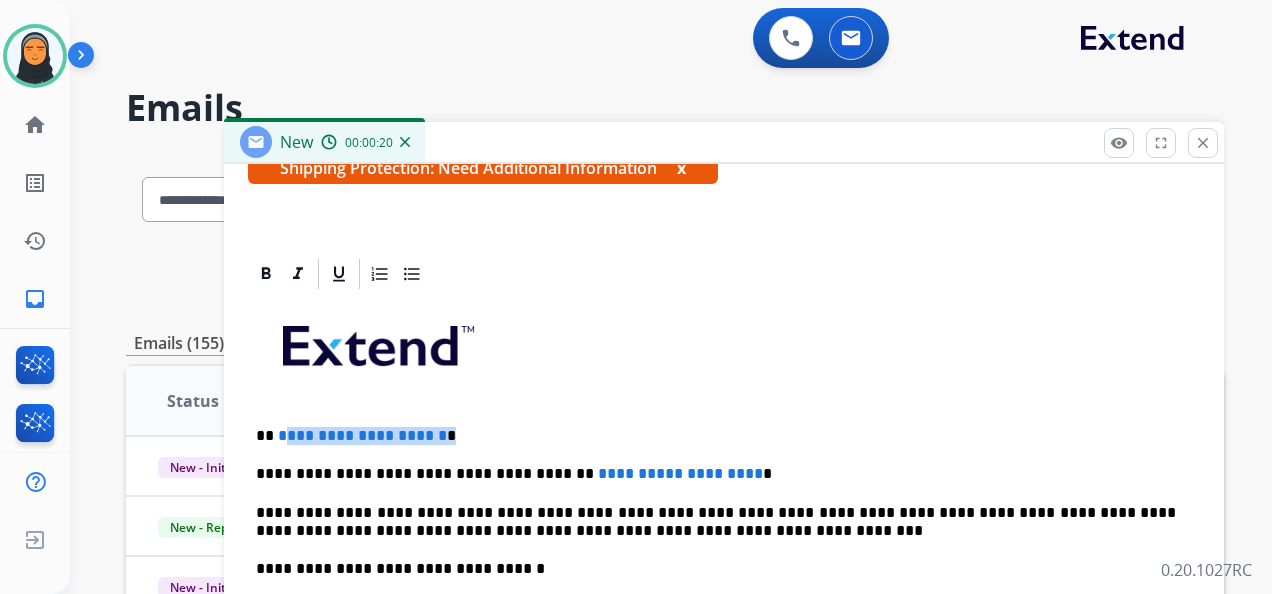drag, startPoint x: 492, startPoint y: 434, endPoint x: 284, endPoint y: 433, distance: 208.00241 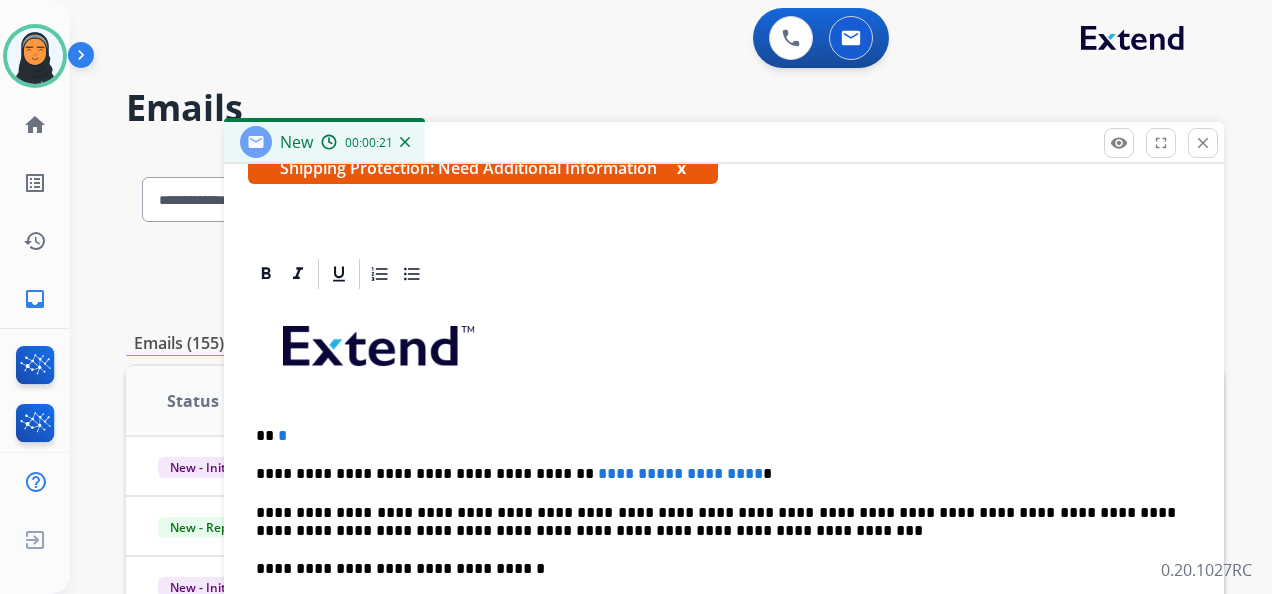 type 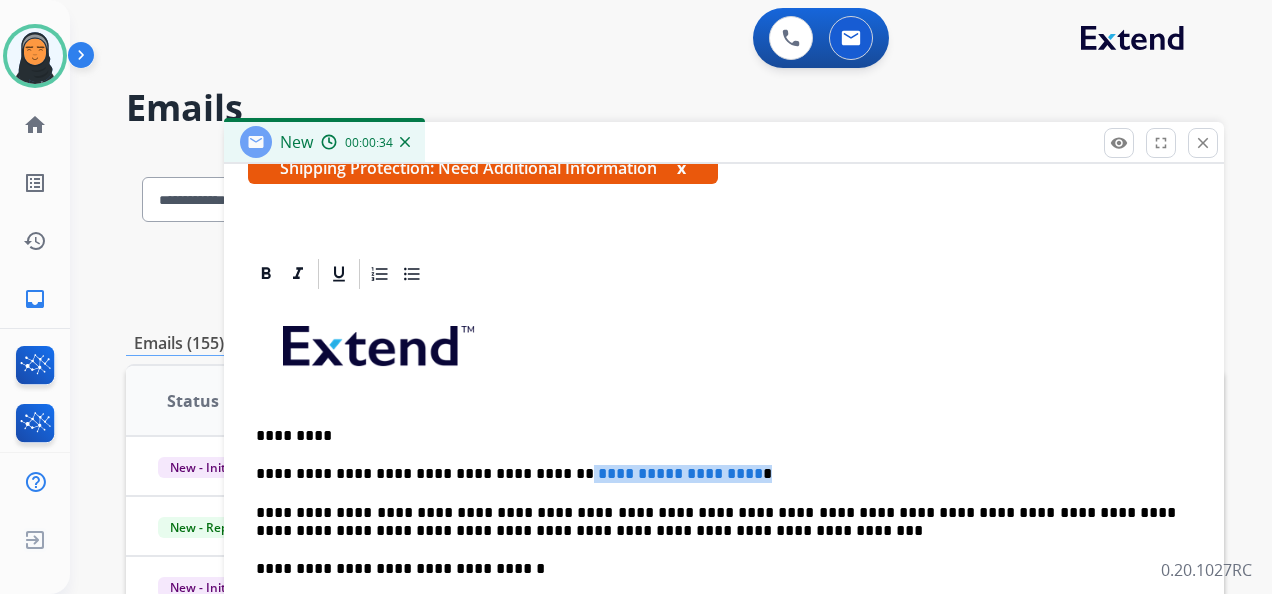 drag, startPoint x: 758, startPoint y: 474, endPoint x: 542, endPoint y: 468, distance: 216.08331 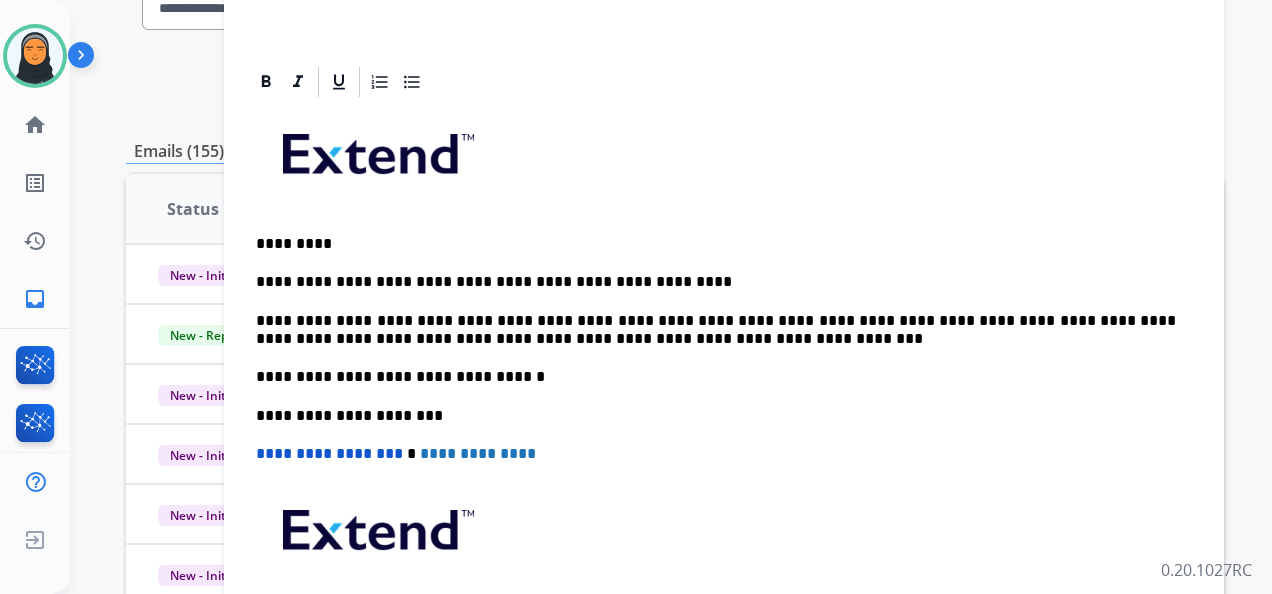 scroll, scrollTop: 200, scrollLeft: 0, axis: vertical 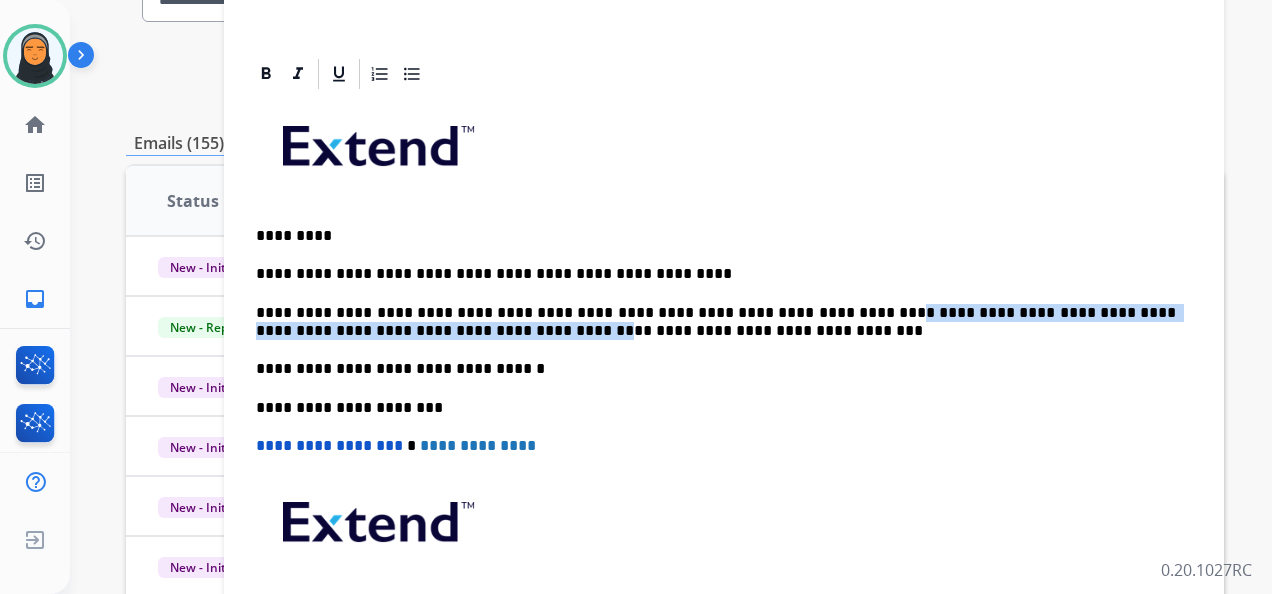 drag, startPoint x: 816, startPoint y: 310, endPoint x: 426, endPoint y: 323, distance: 390.2166 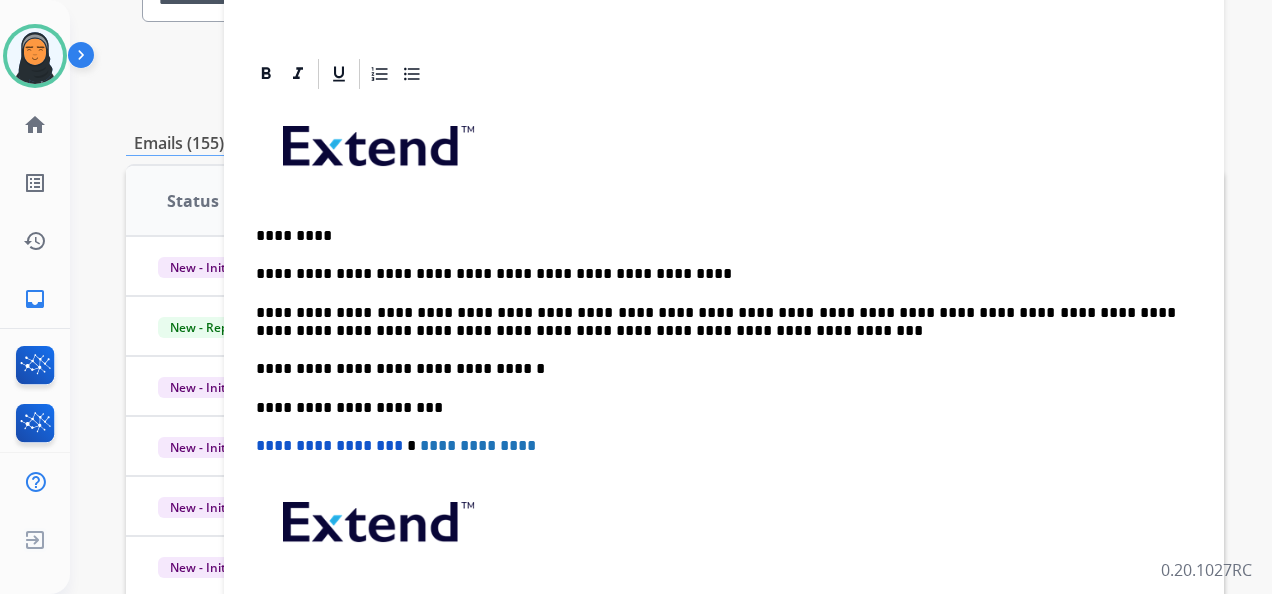 scroll, scrollTop: 365, scrollLeft: 0, axis: vertical 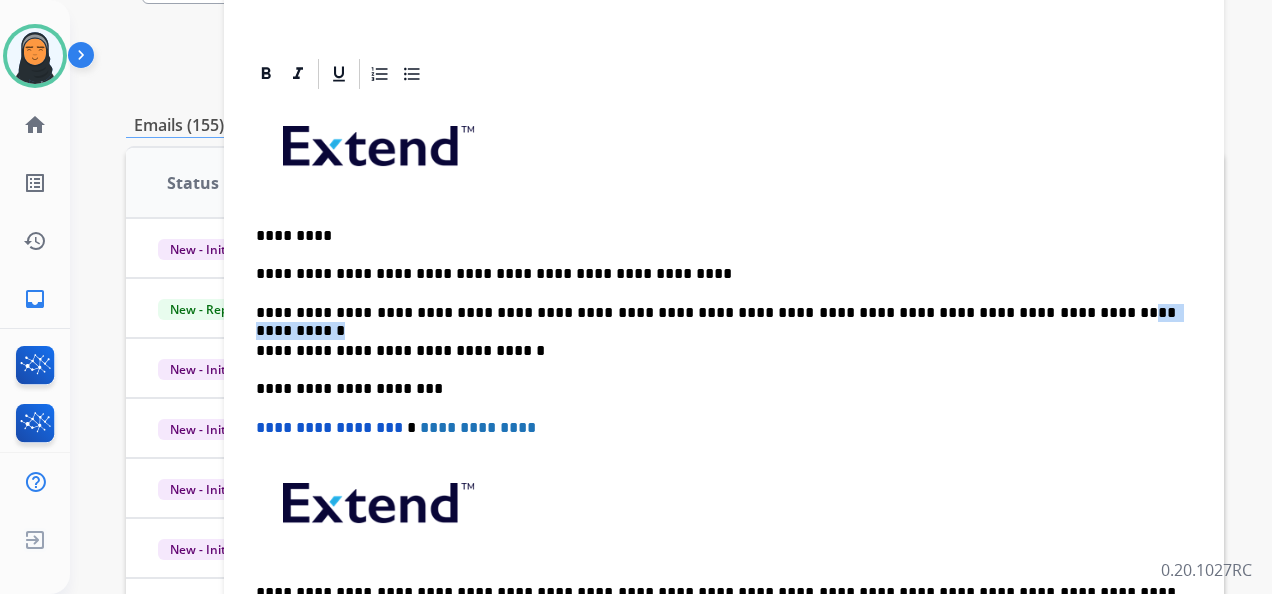 drag, startPoint x: 995, startPoint y: 307, endPoint x: 1126, endPoint y: 308, distance: 131.00381 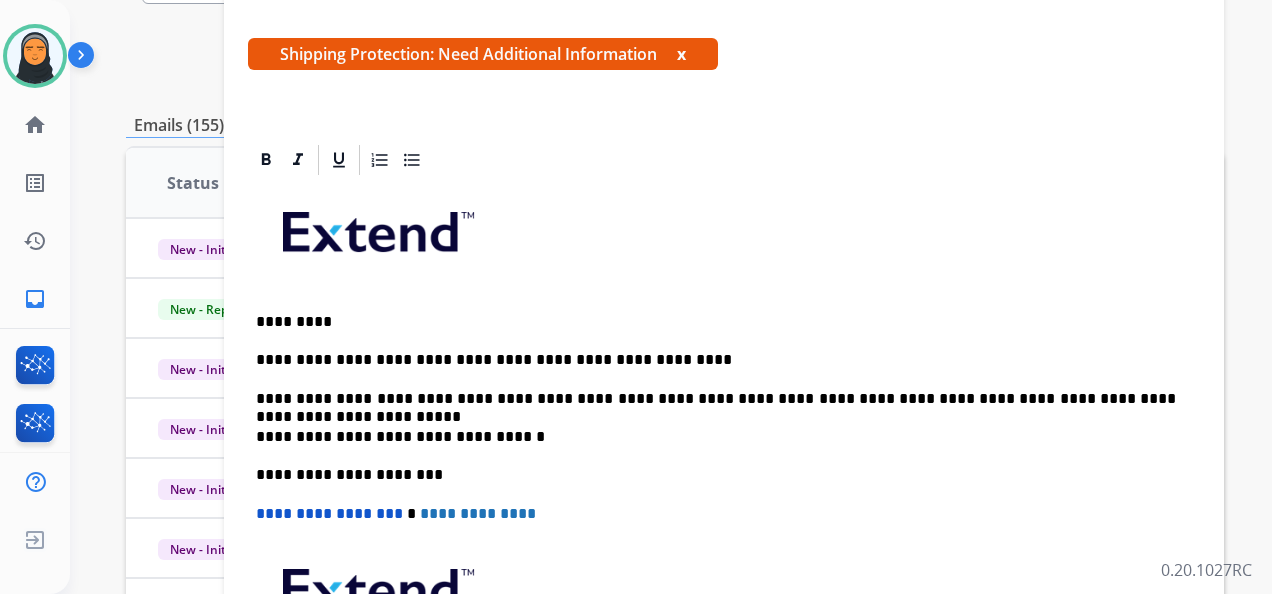 scroll, scrollTop: 0, scrollLeft: 0, axis: both 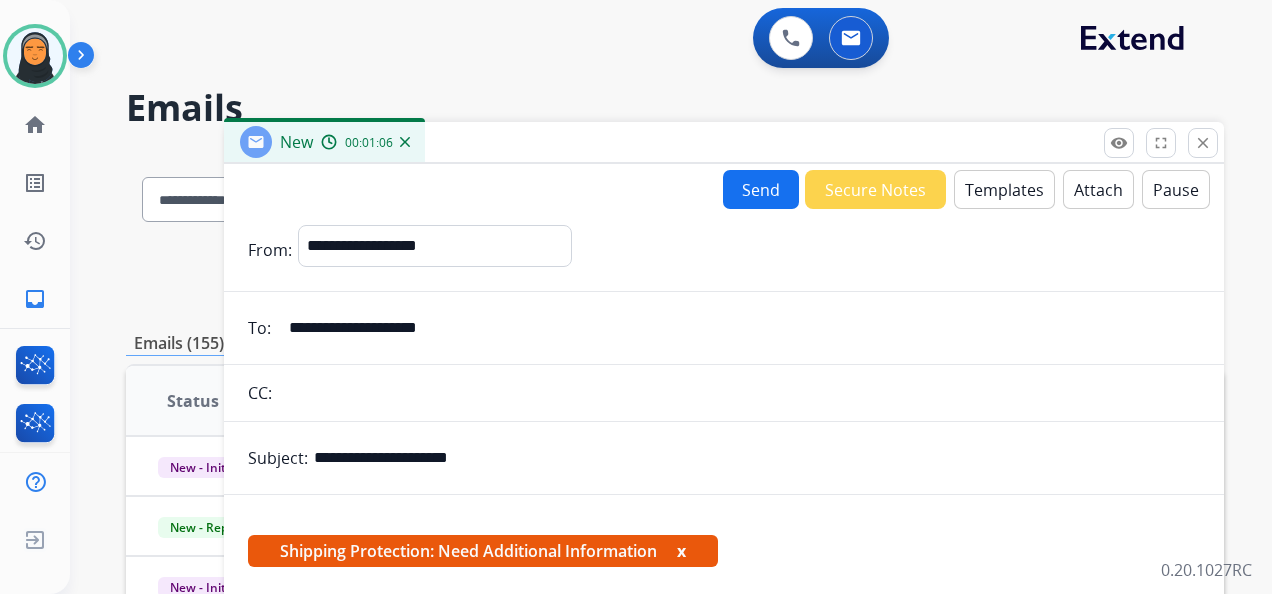 click on "Send" at bounding box center (761, 189) 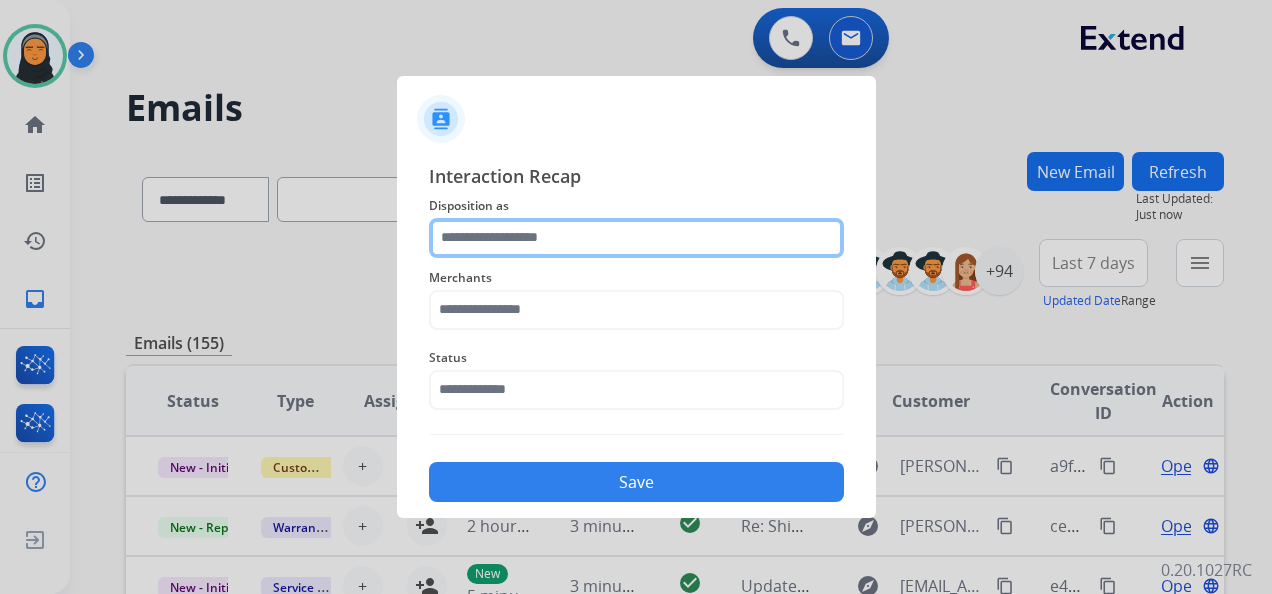 click 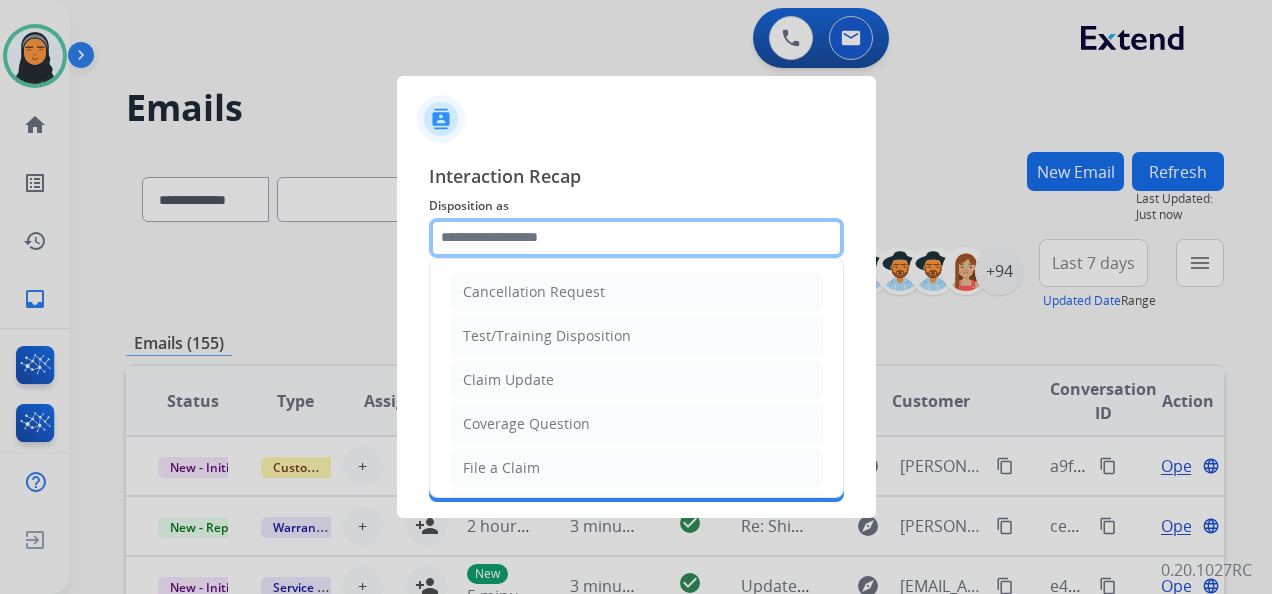 type on "**********" 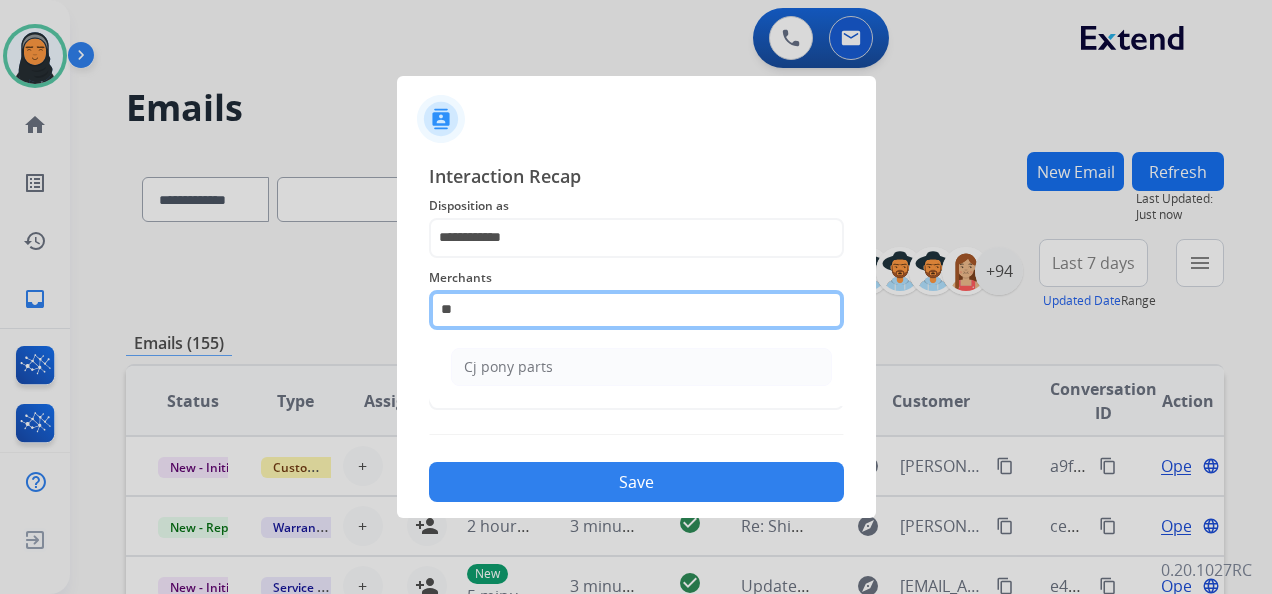 type on "*" 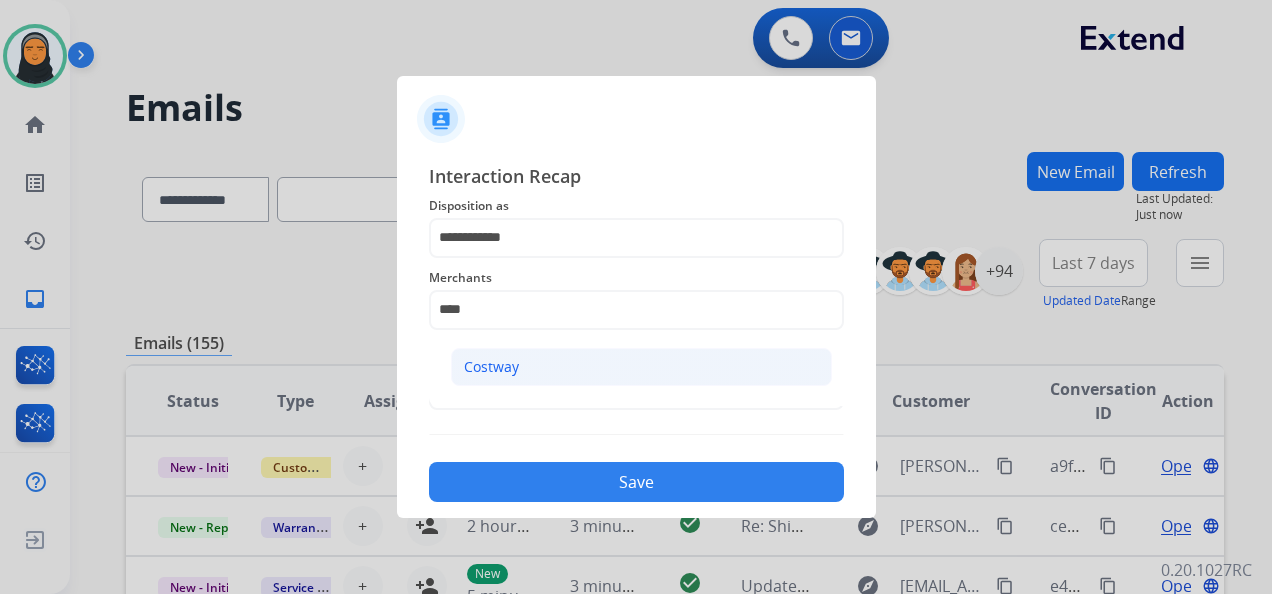 click on "Costway" 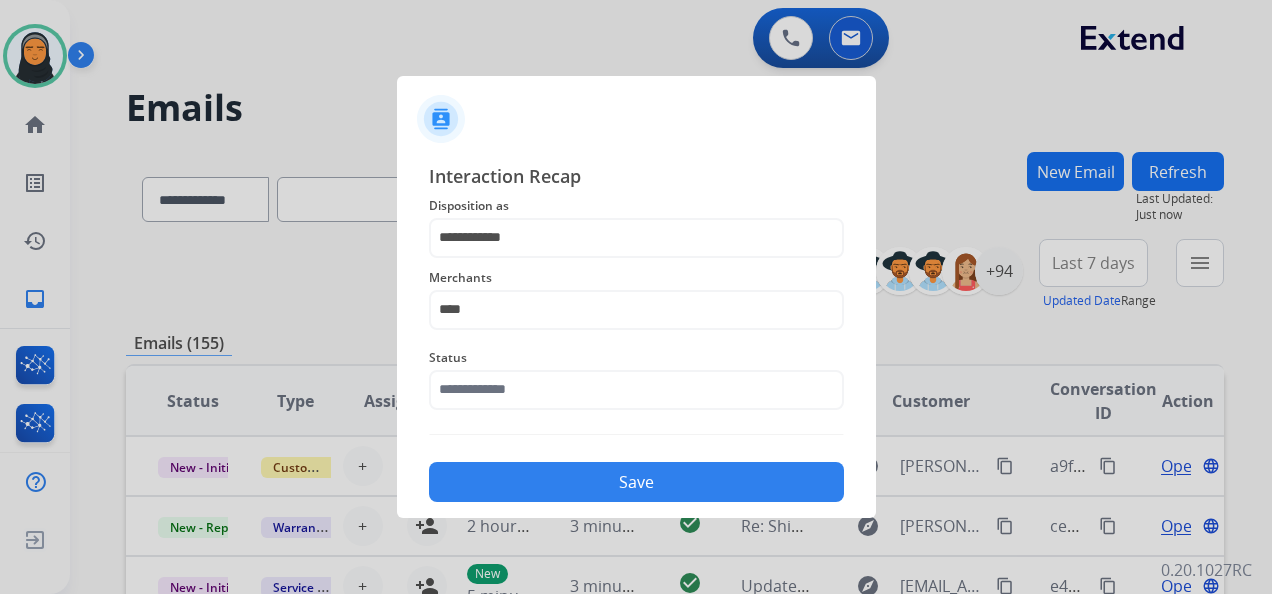 type on "*******" 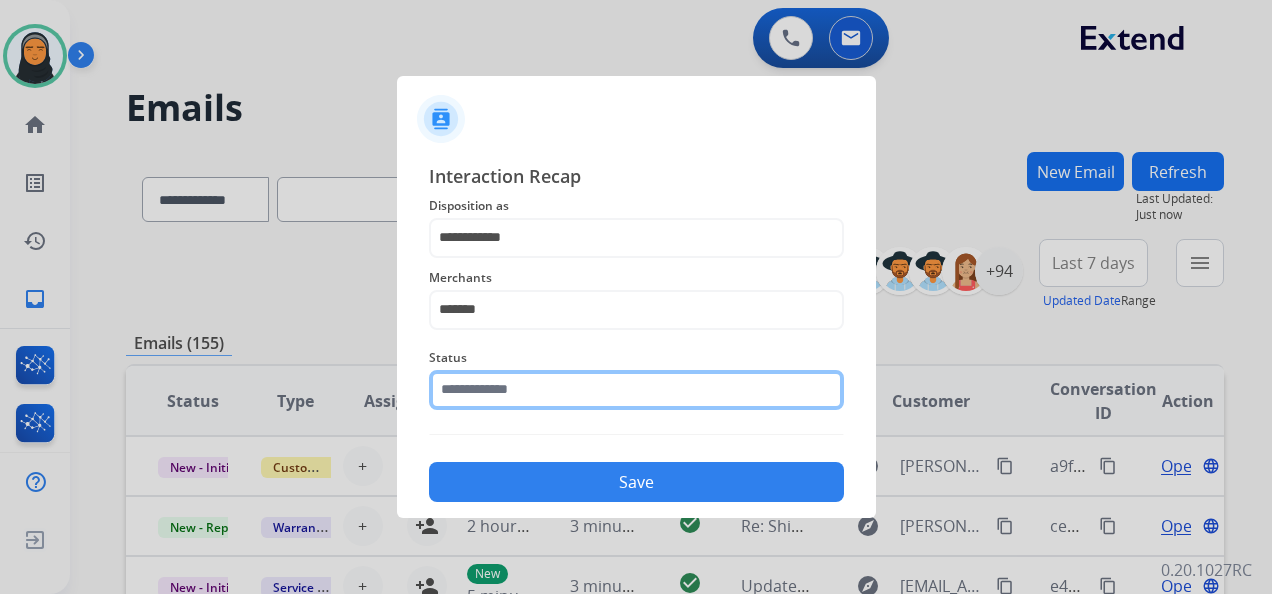 click 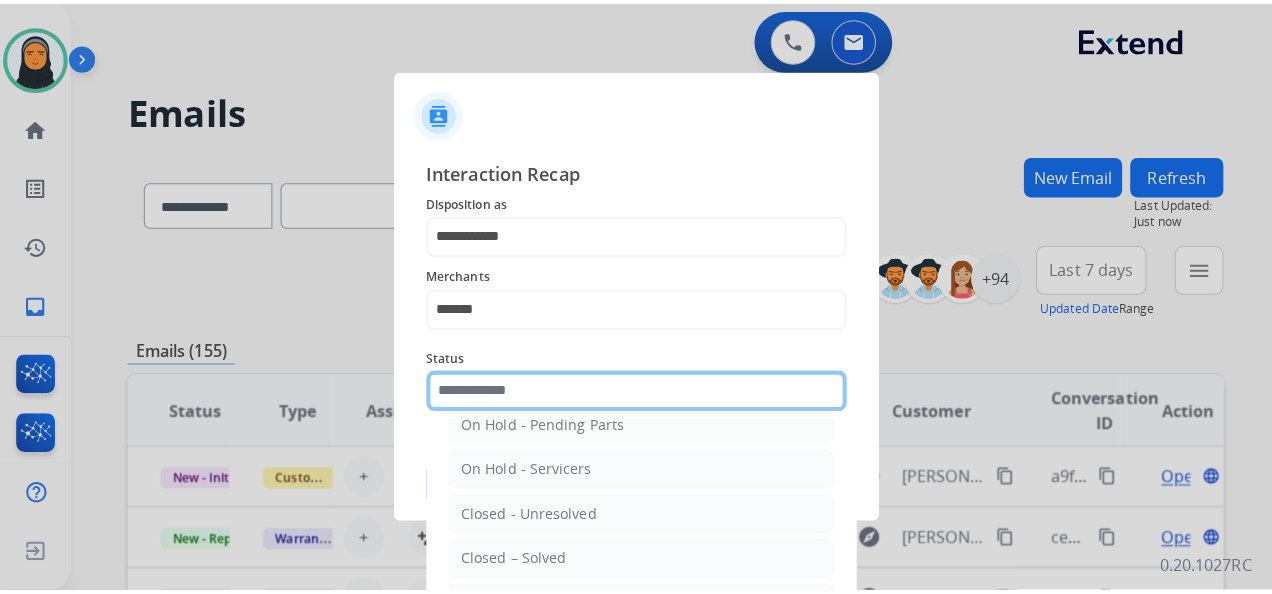scroll, scrollTop: 114, scrollLeft: 0, axis: vertical 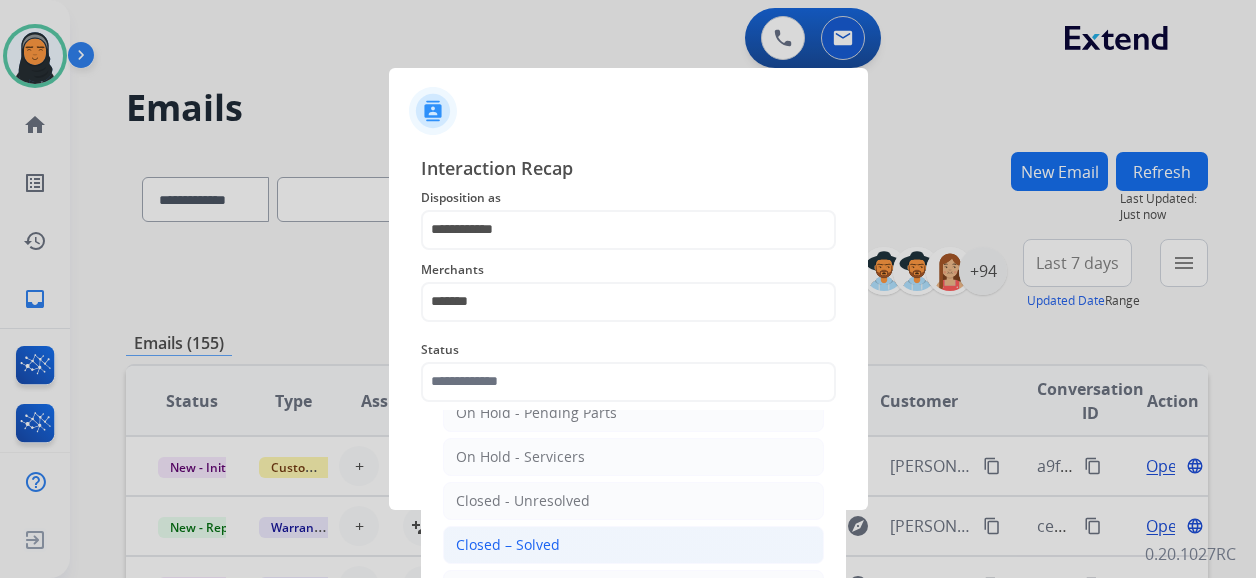 click on "Closed – Solved" 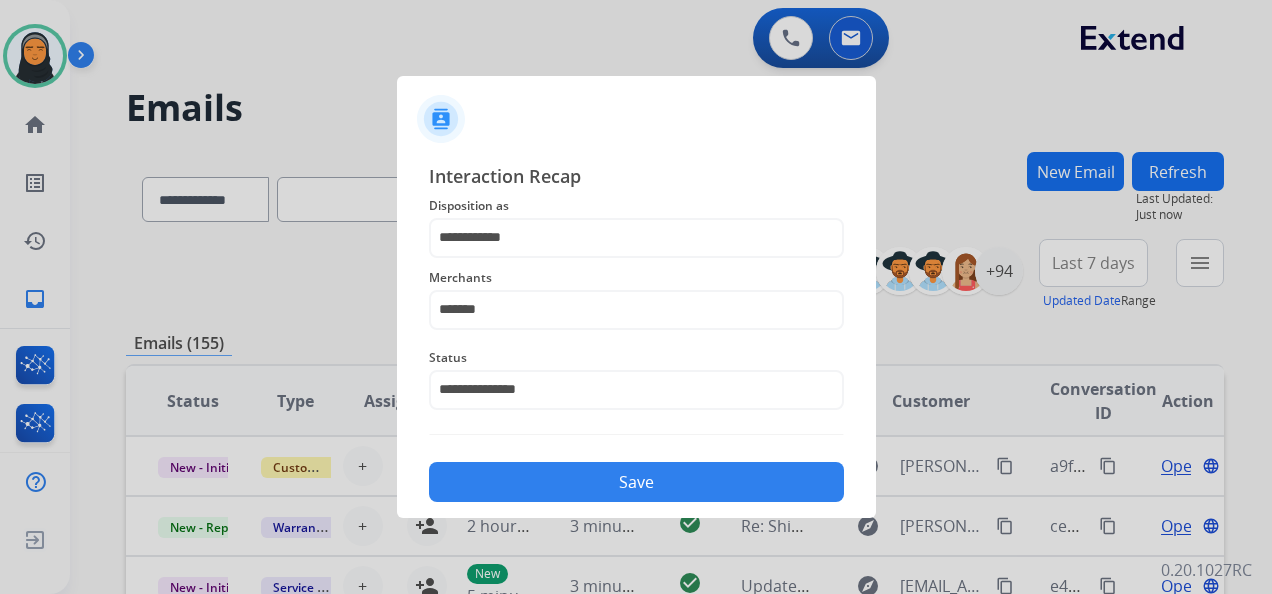 click on "Save" 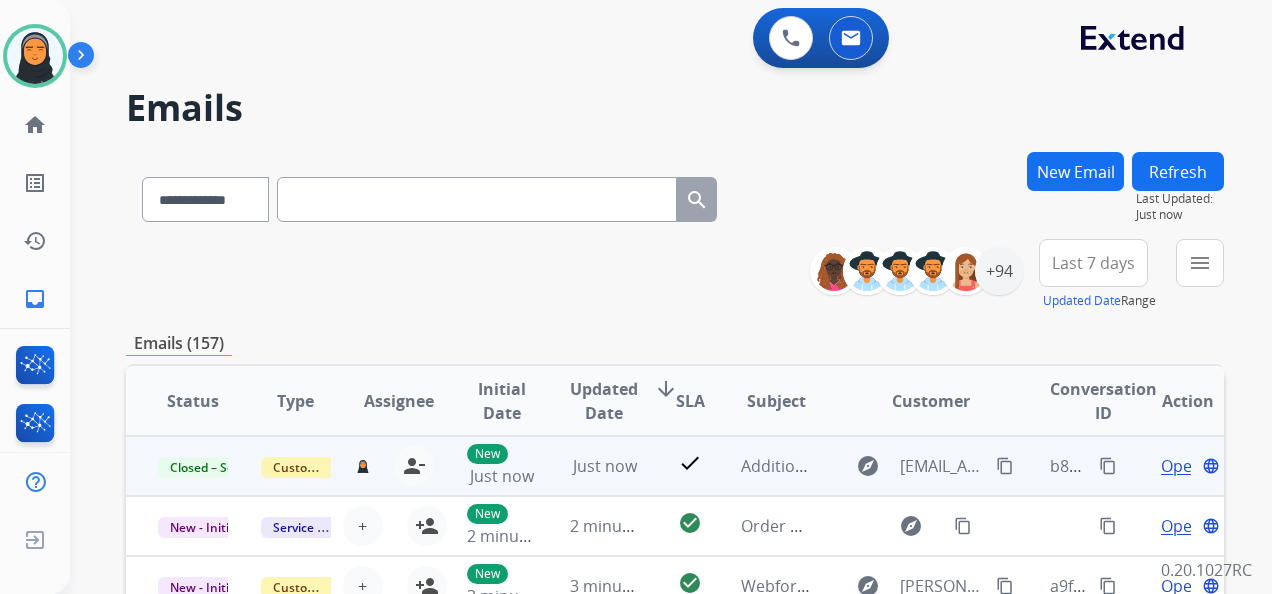 click on "content_copy" at bounding box center [1108, 466] 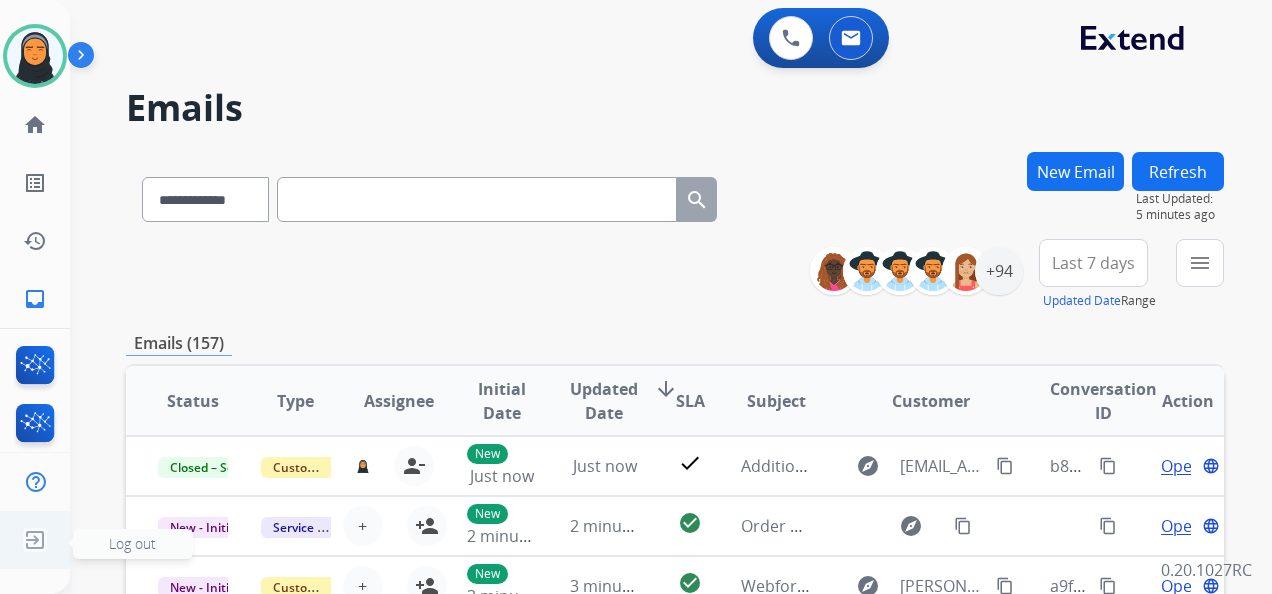 click on "Log out" 